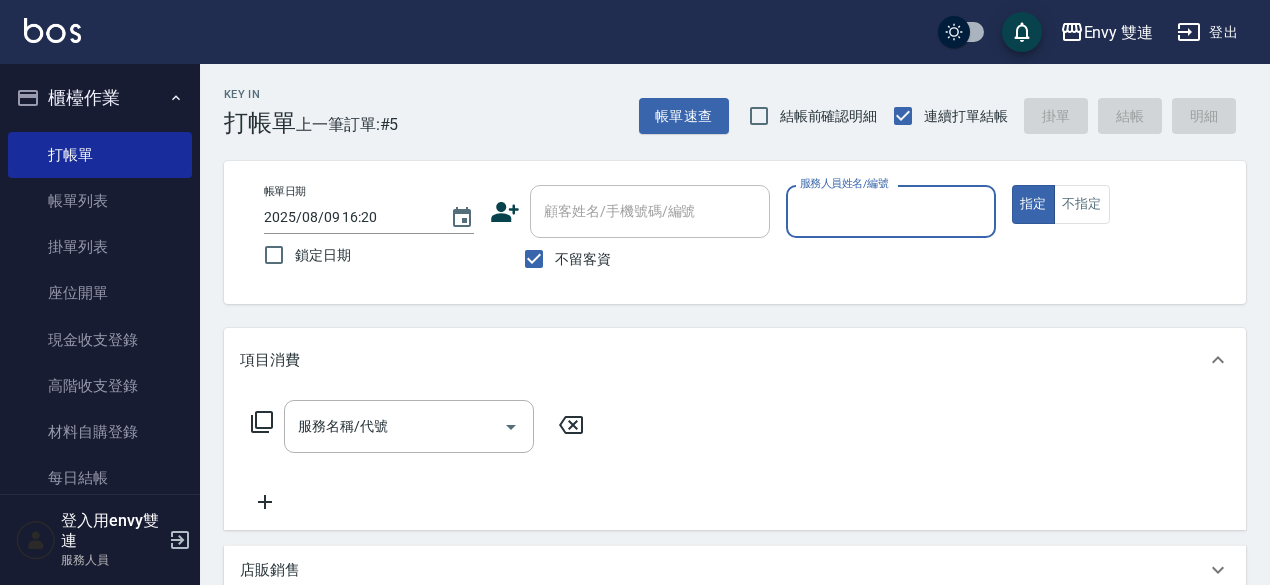 scroll, scrollTop: 0, scrollLeft: 0, axis: both 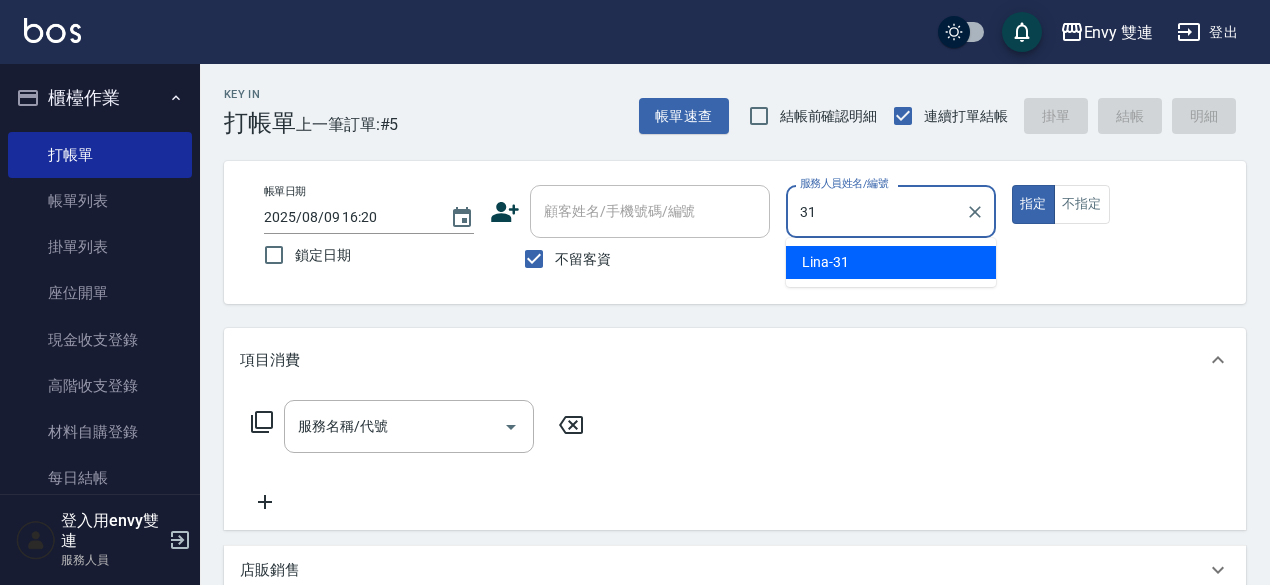 type on "Lina-31" 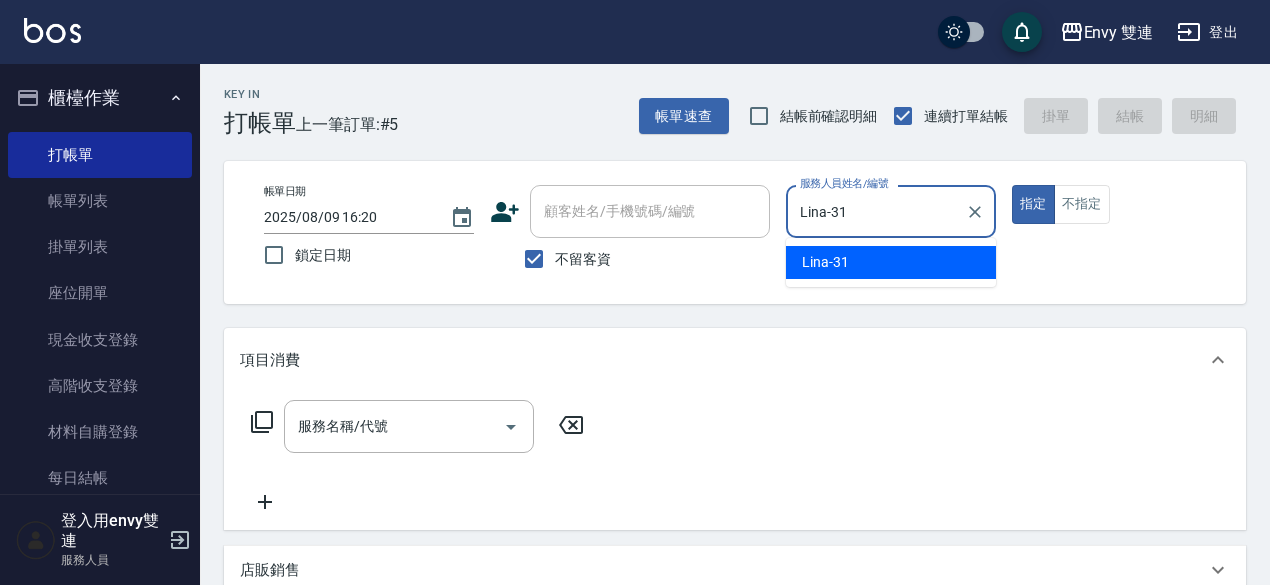 type on "true" 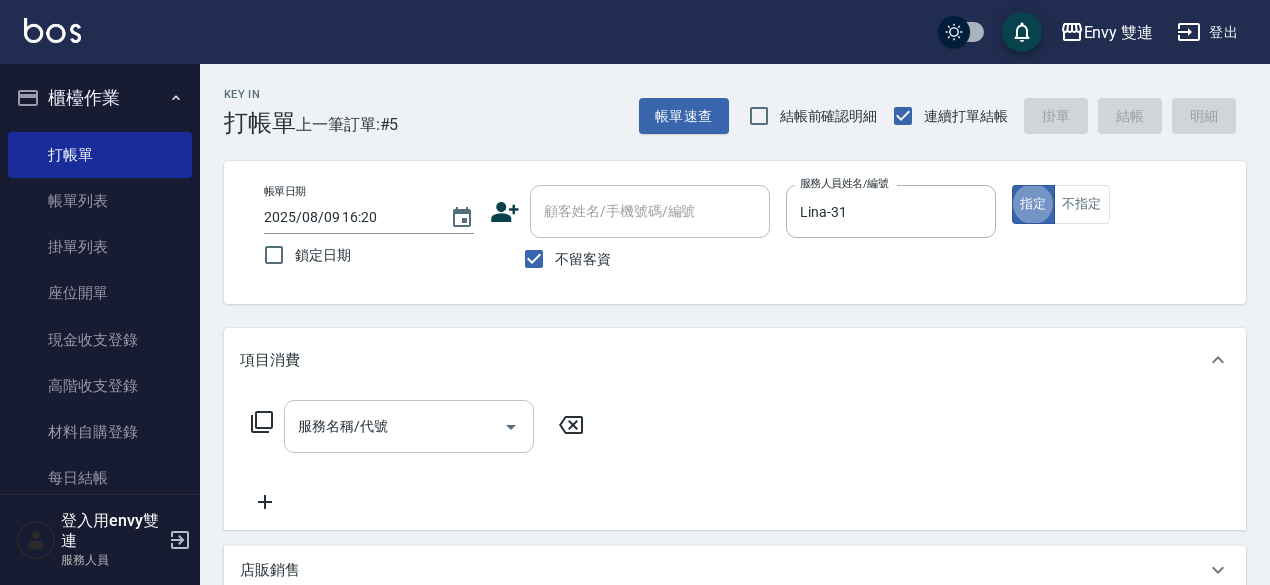 click on "服務名稱/代號" at bounding box center [394, 426] 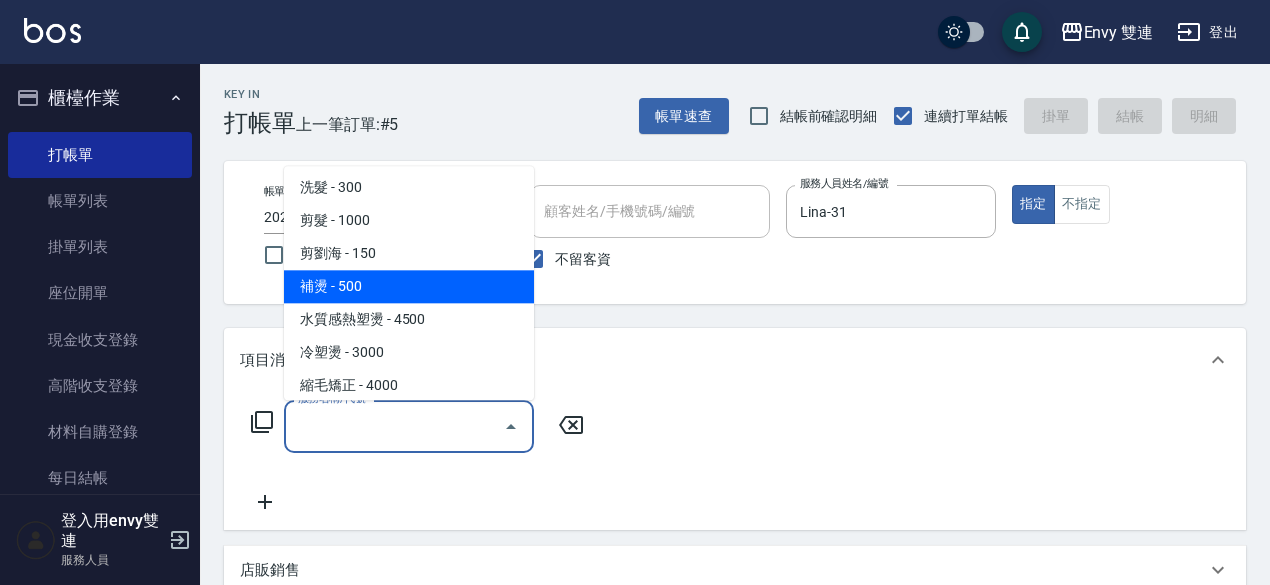 scroll, scrollTop: 104, scrollLeft: 0, axis: vertical 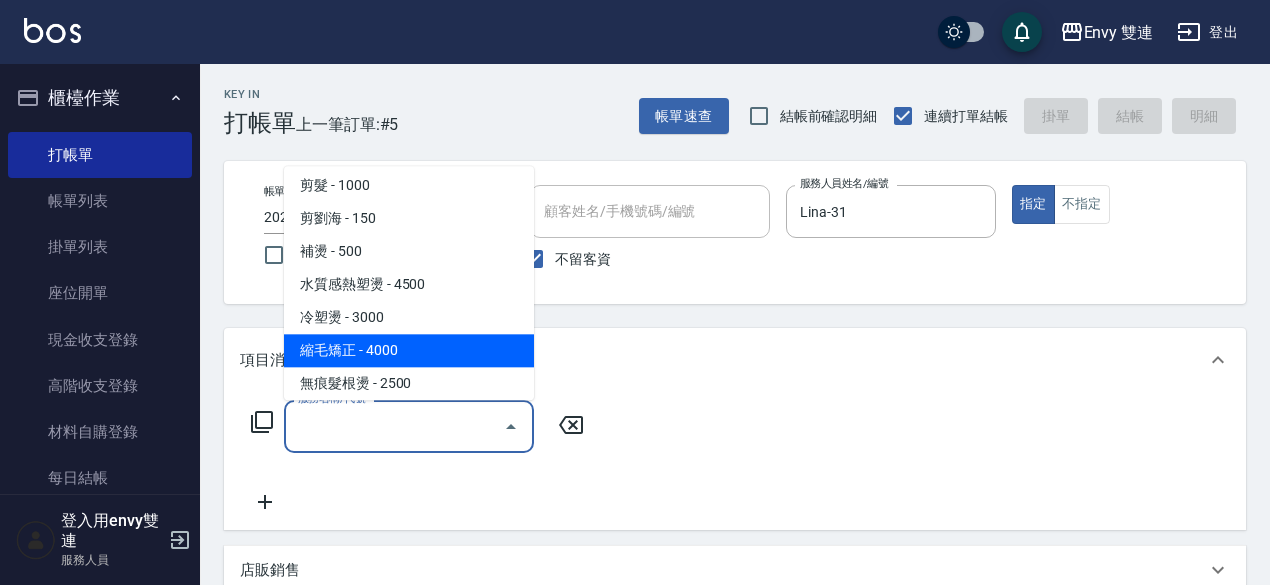 click on "縮毛矯正  - 4000" at bounding box center [409, 350] 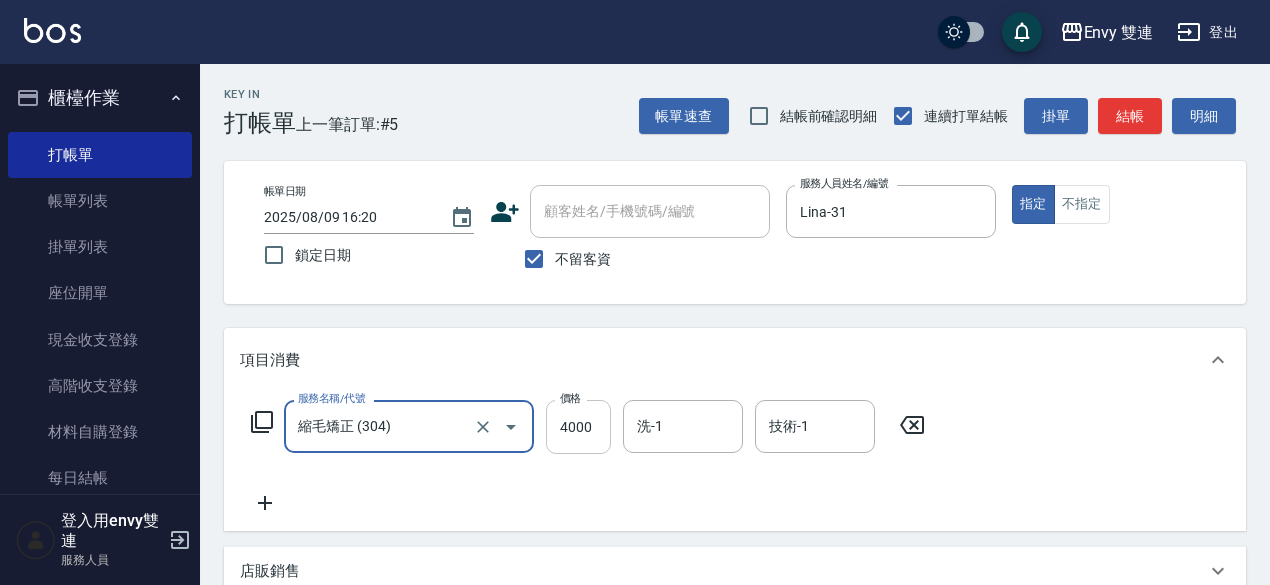 click on "4000" at bounding box center [578, 427] 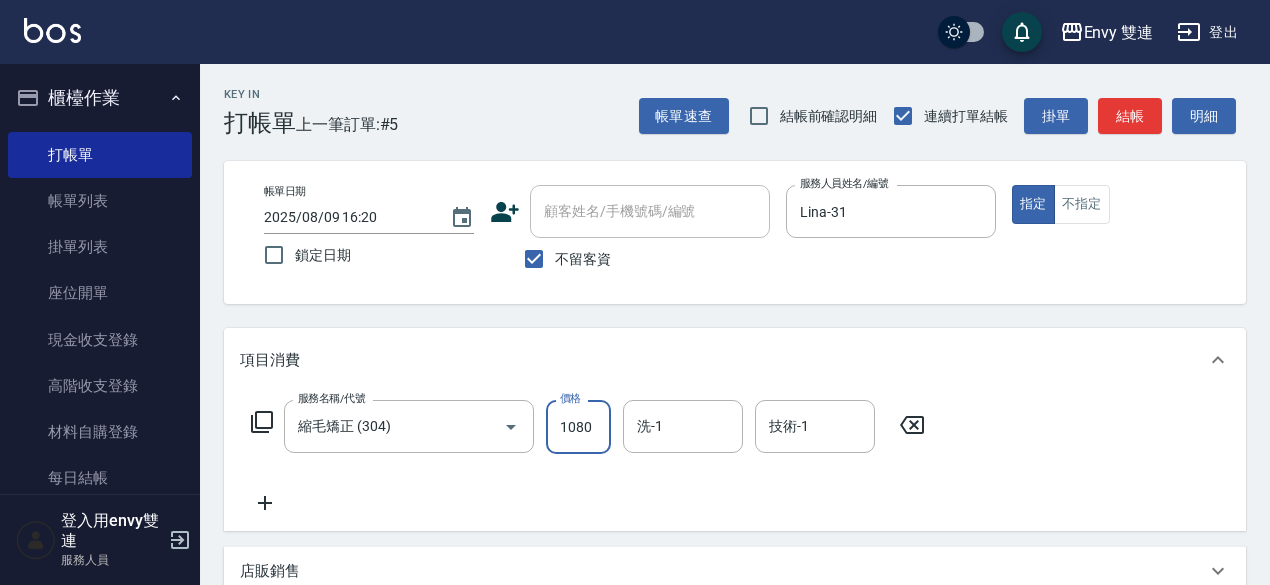 type on "1080" 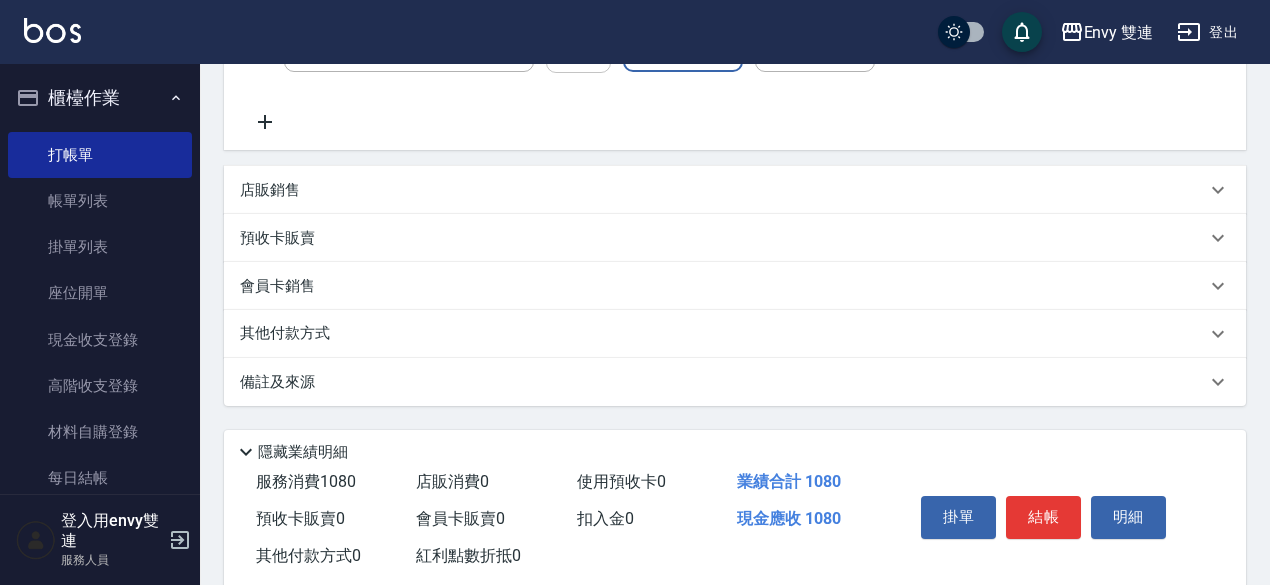 scroll, scrollTop: 426, scrollLeft: 0, axis: vertical 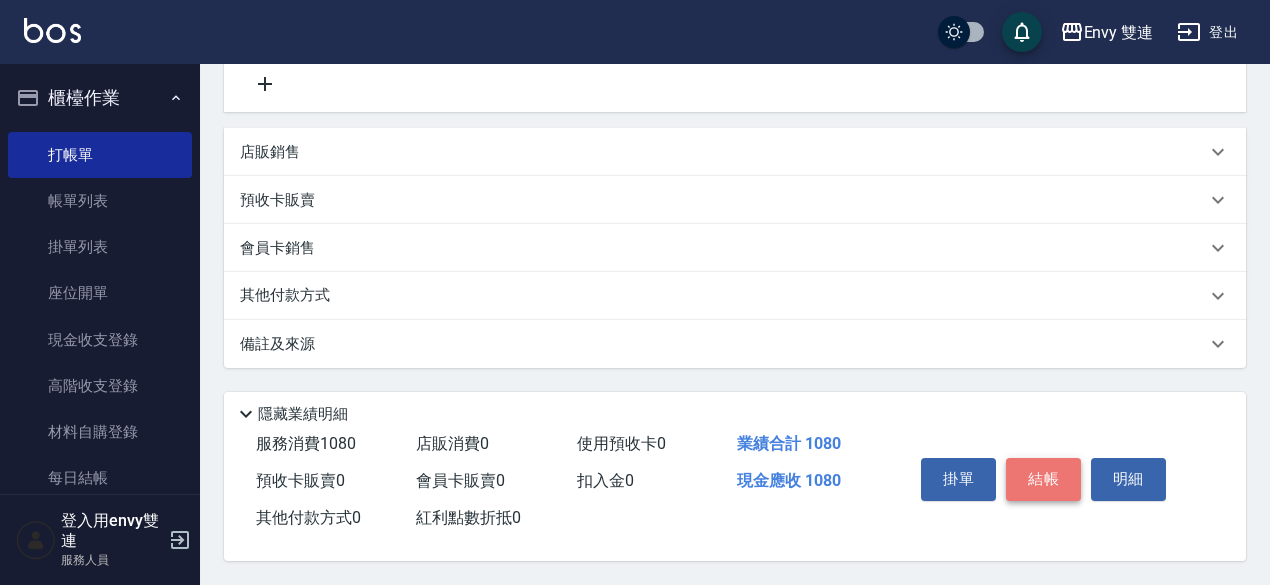 click on "結帳" at bounding box center (1043, 479) 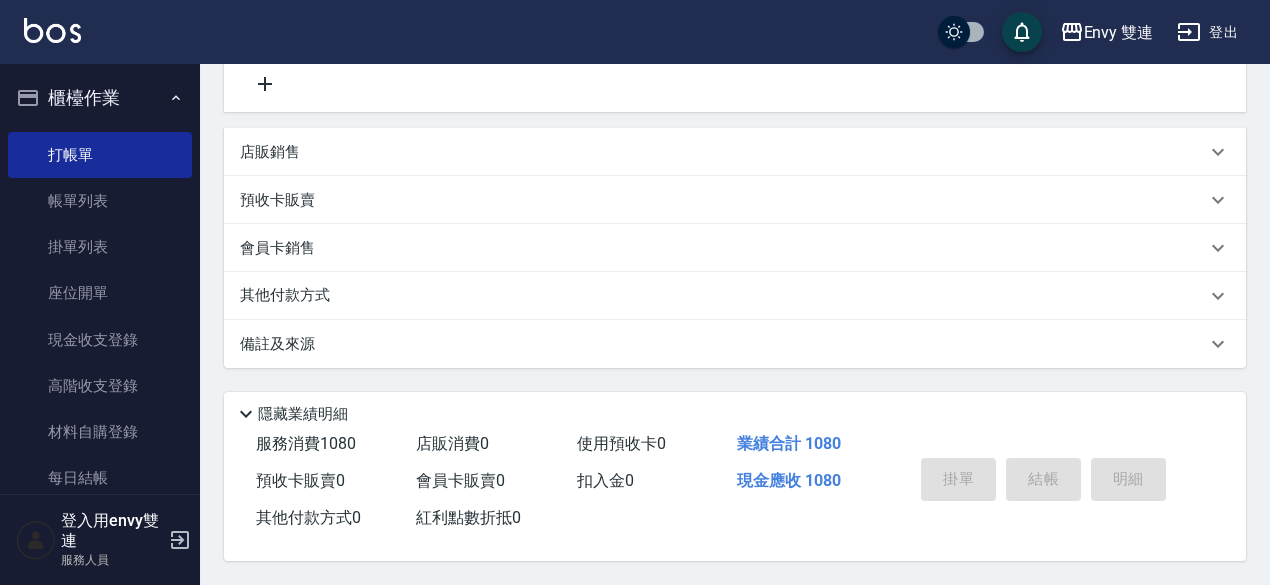 type on "2025/08/09 17:05" 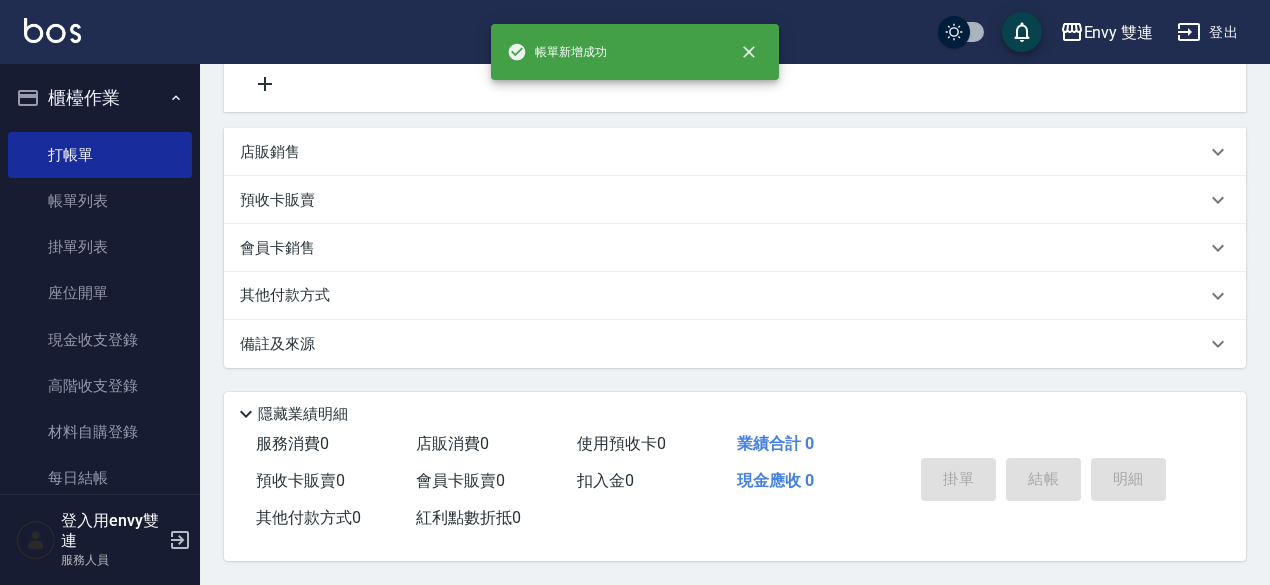 scroll, scrollTop: 0, scrollLeft: 0, axis: both 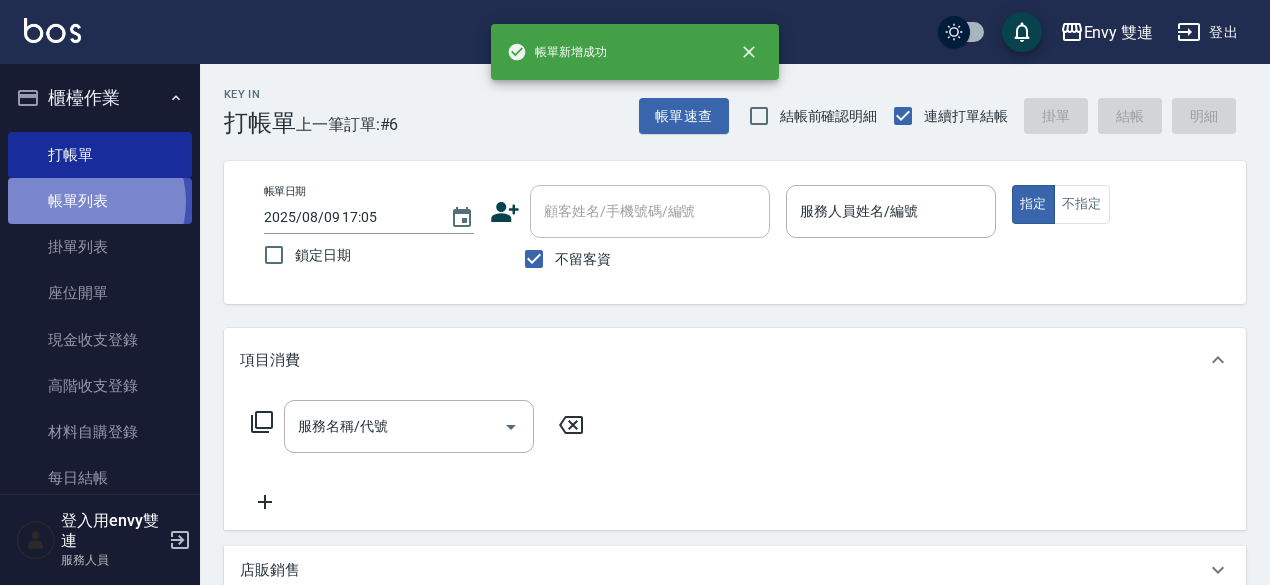 click on "帳單列表" at bounding box center (100, 201) 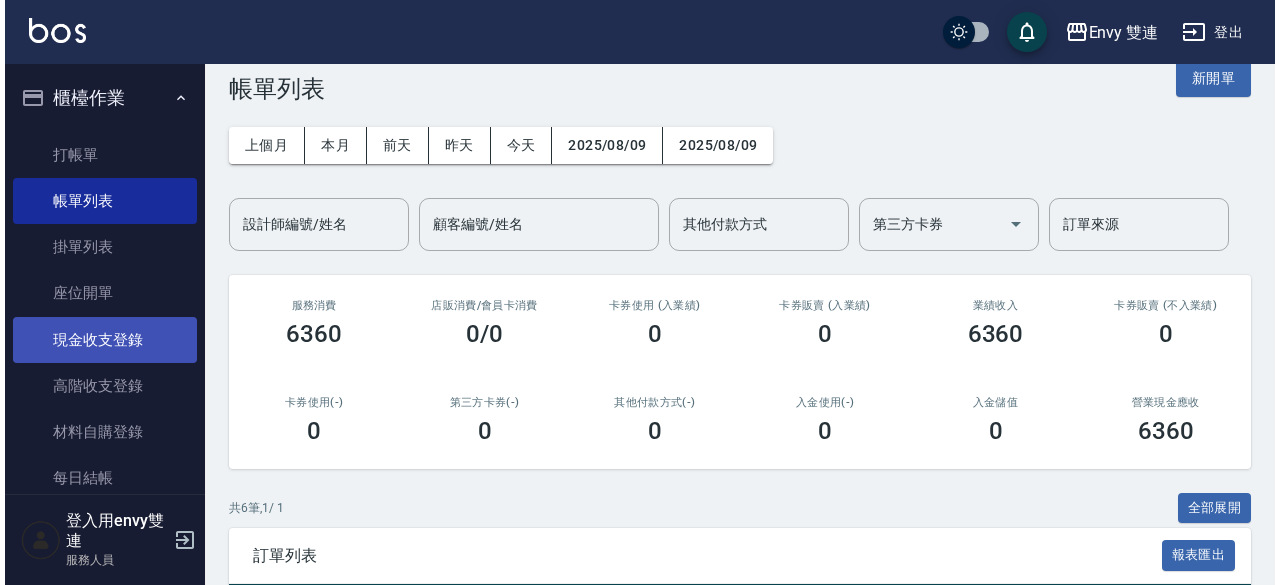 scroll, scrollTop: 0, scrollLeft: 0, axis: both 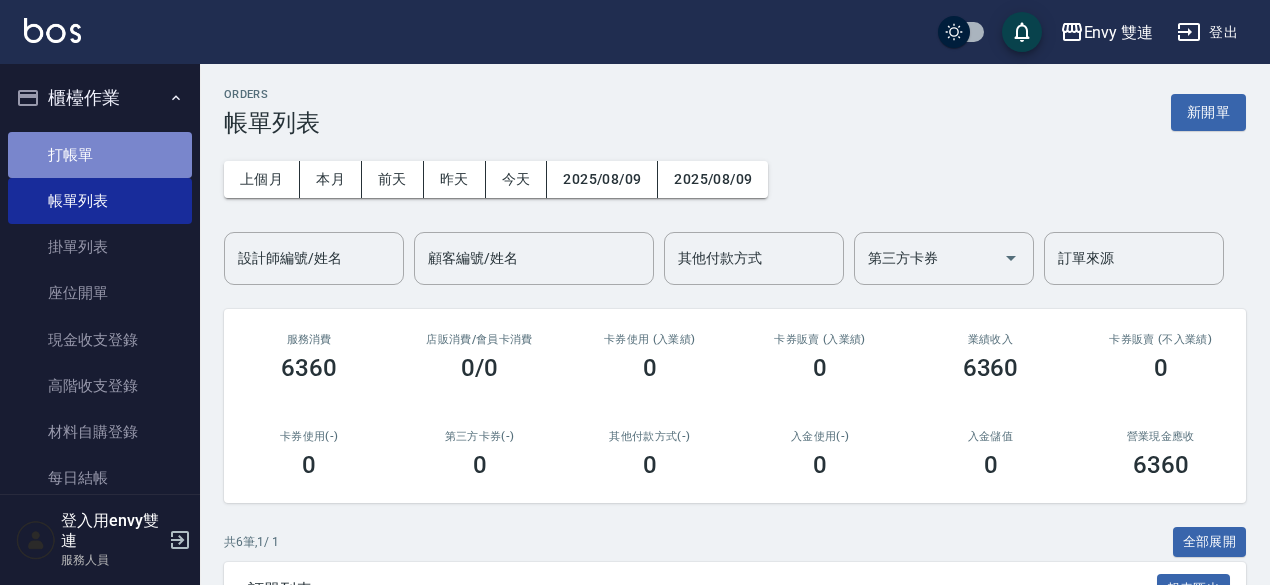 click on "打帳單" at bounding box center (100, 155) 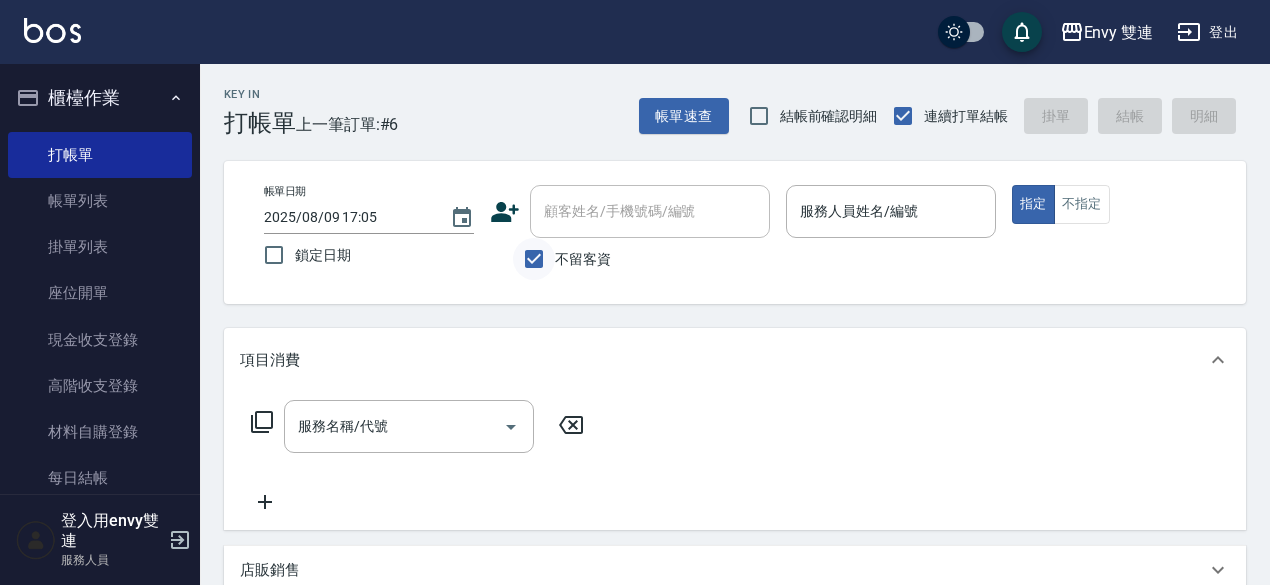 drag, startPoint x: 511, startPoint y: 253, endPoint x: 532, endPoint y: 261, distance: 22.472204 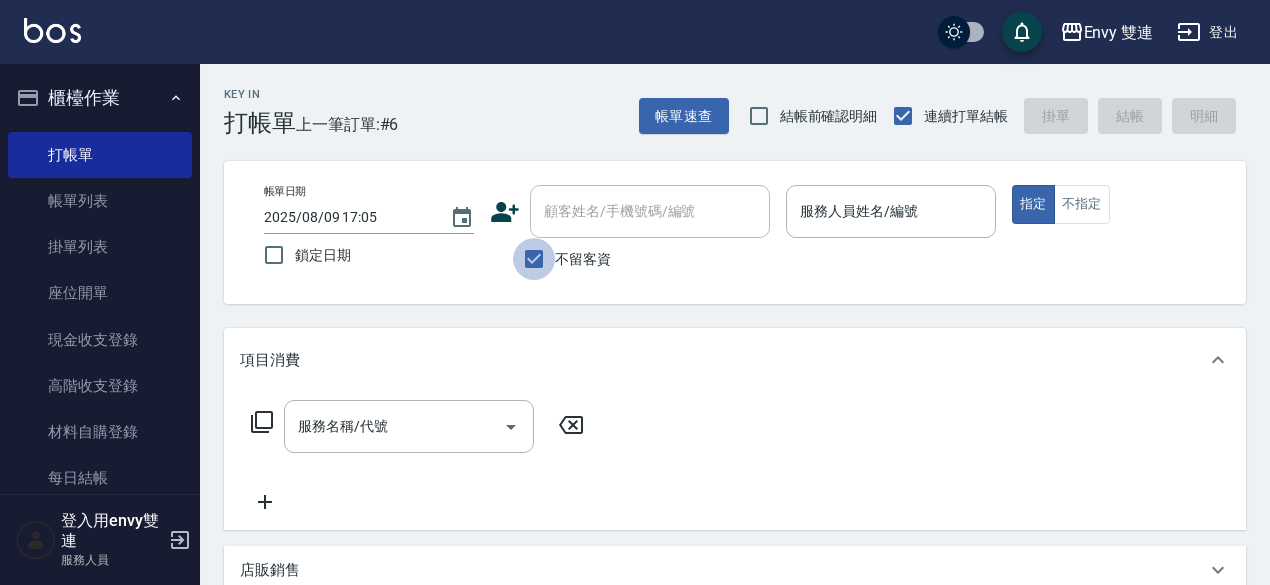 click on "不留客資" at bounding box center (534, 259) 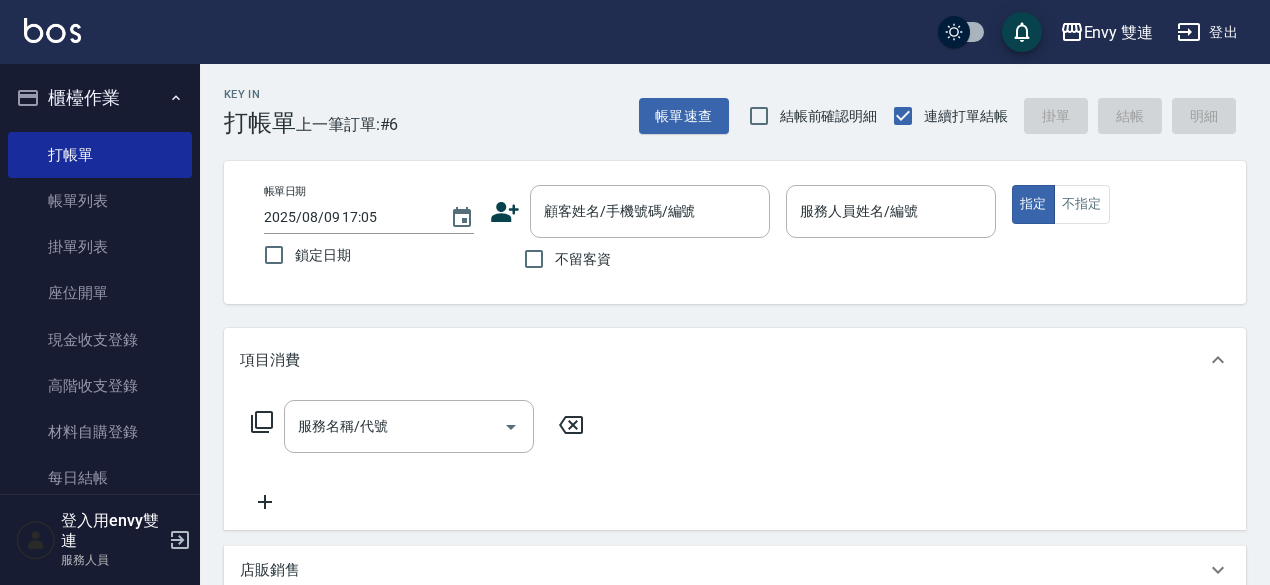click 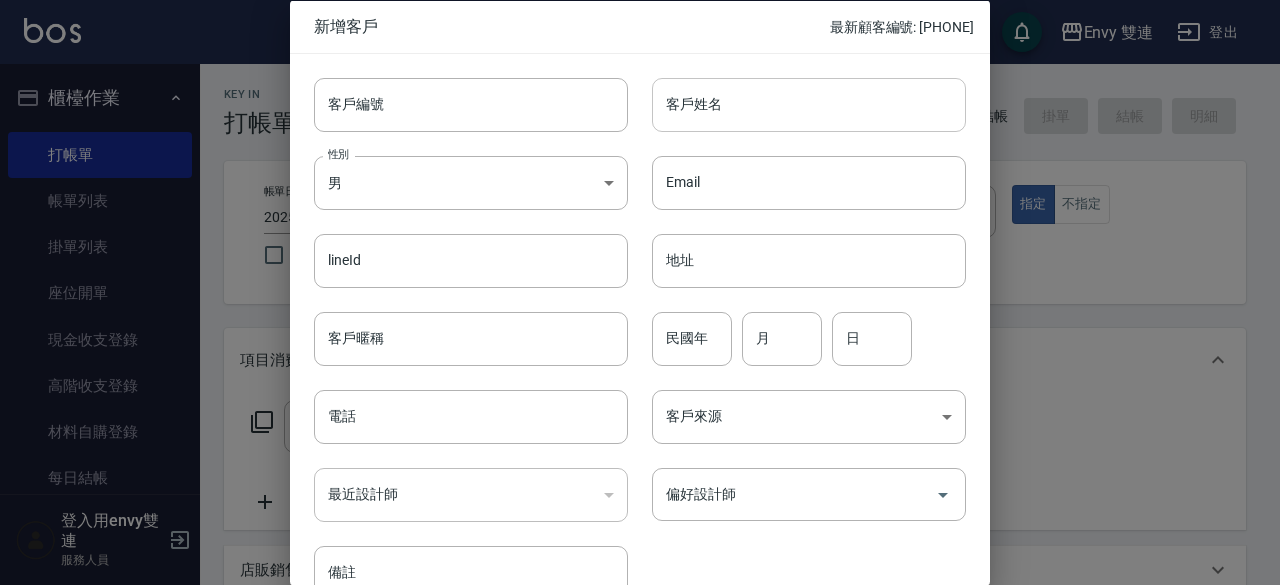 click on "客戶姓名" at bounding box center [809, 104] 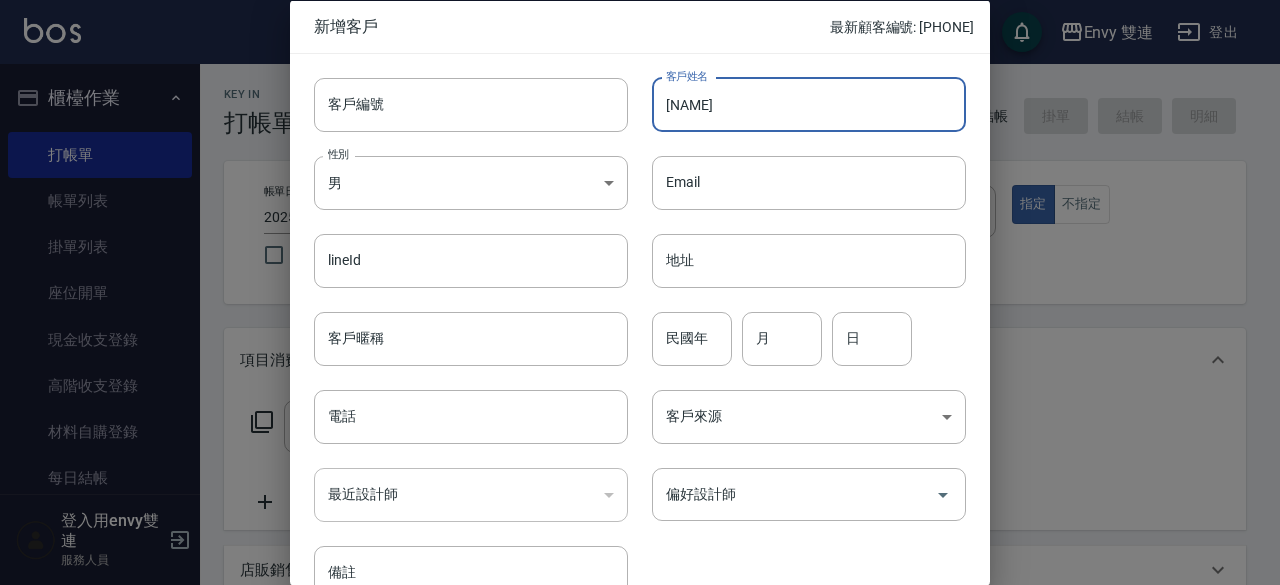 type on "[NAME]" 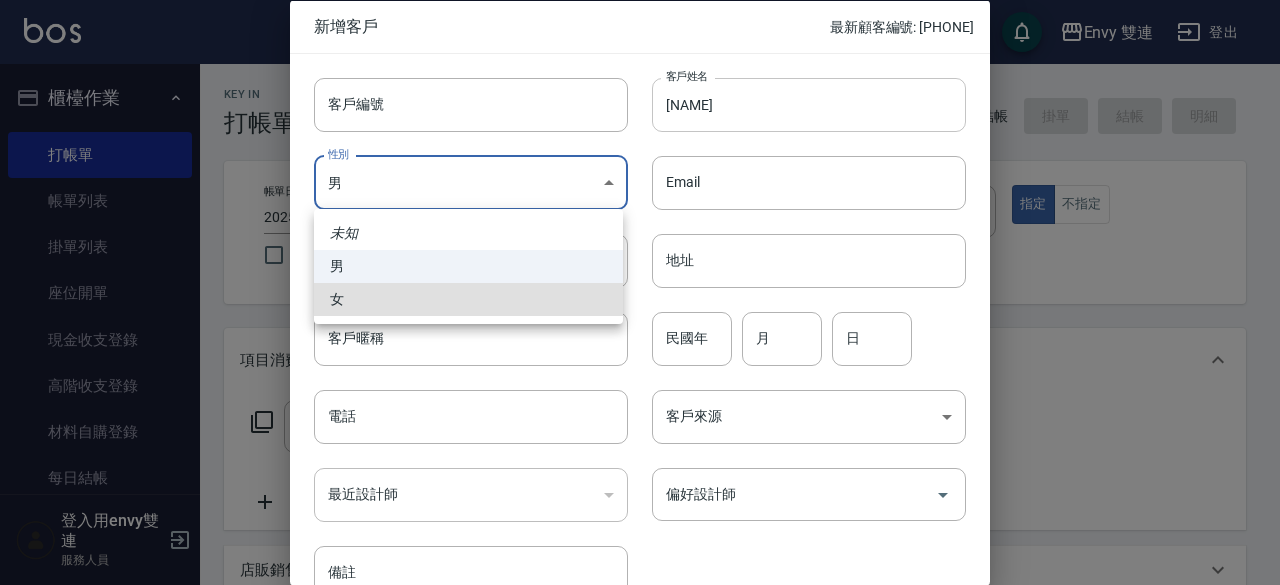 type 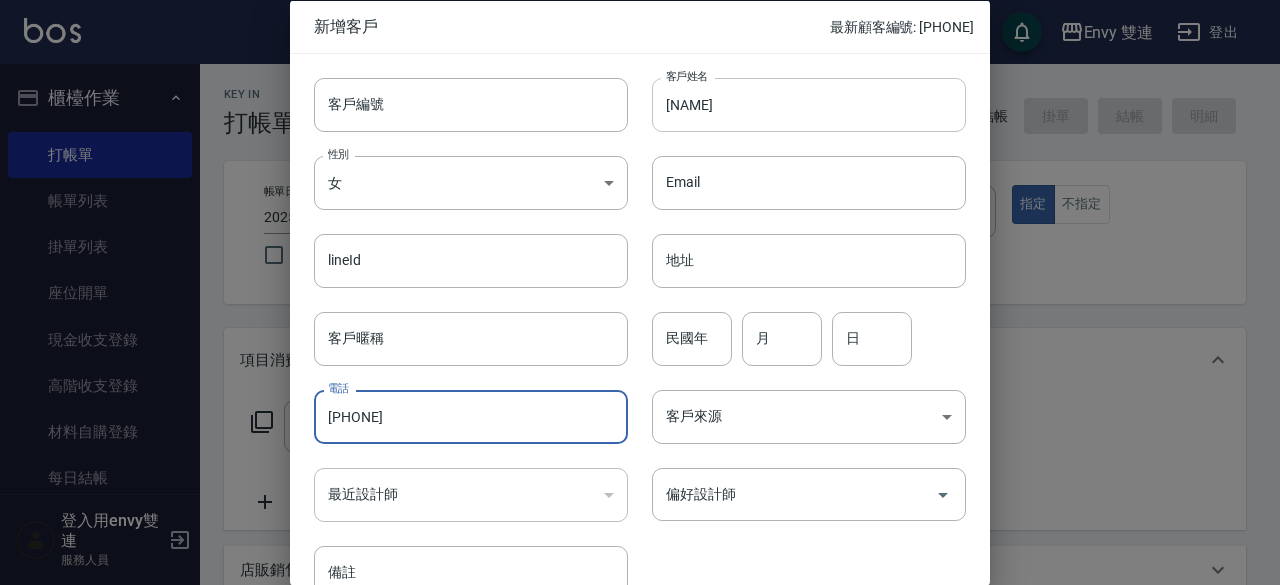 type on "[PHONE]" 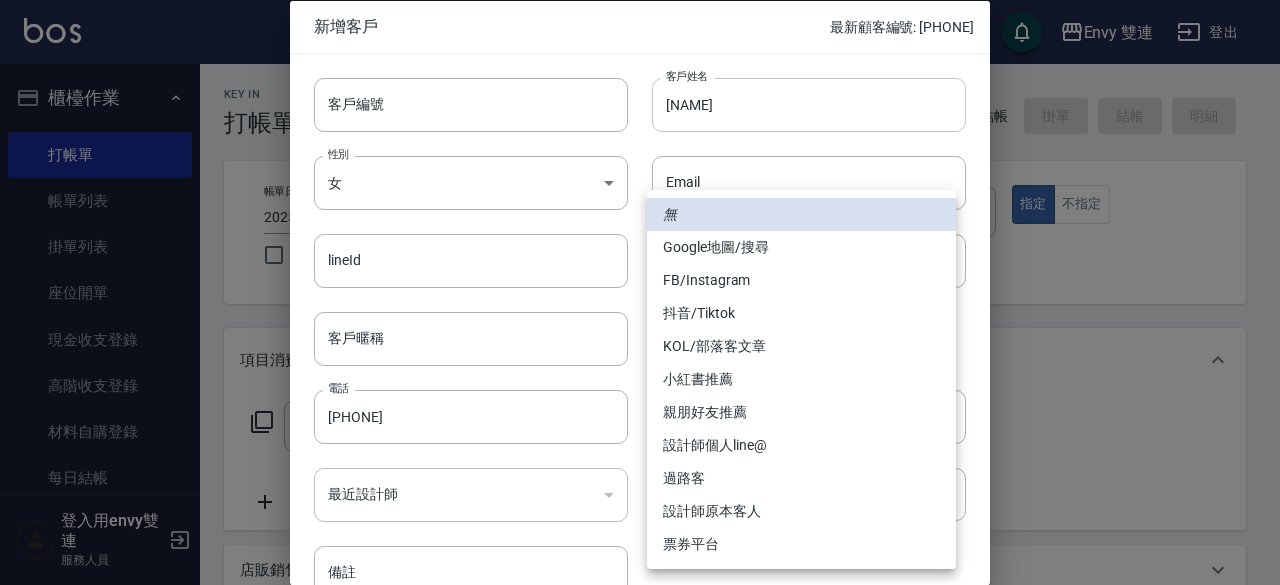 type 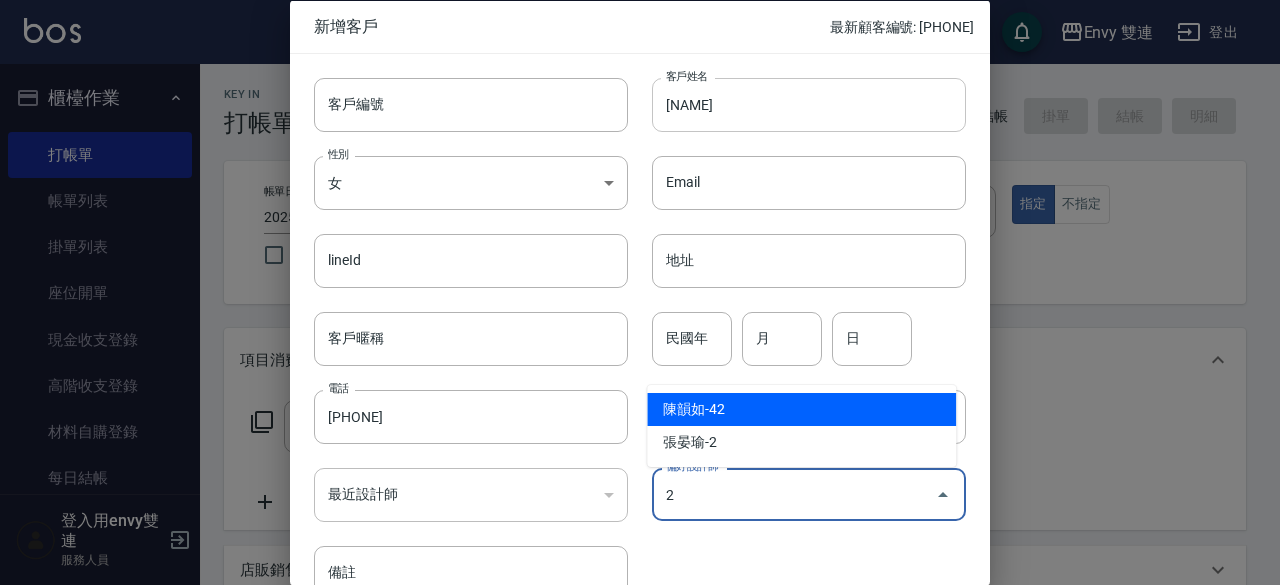 type on "陳韻如" 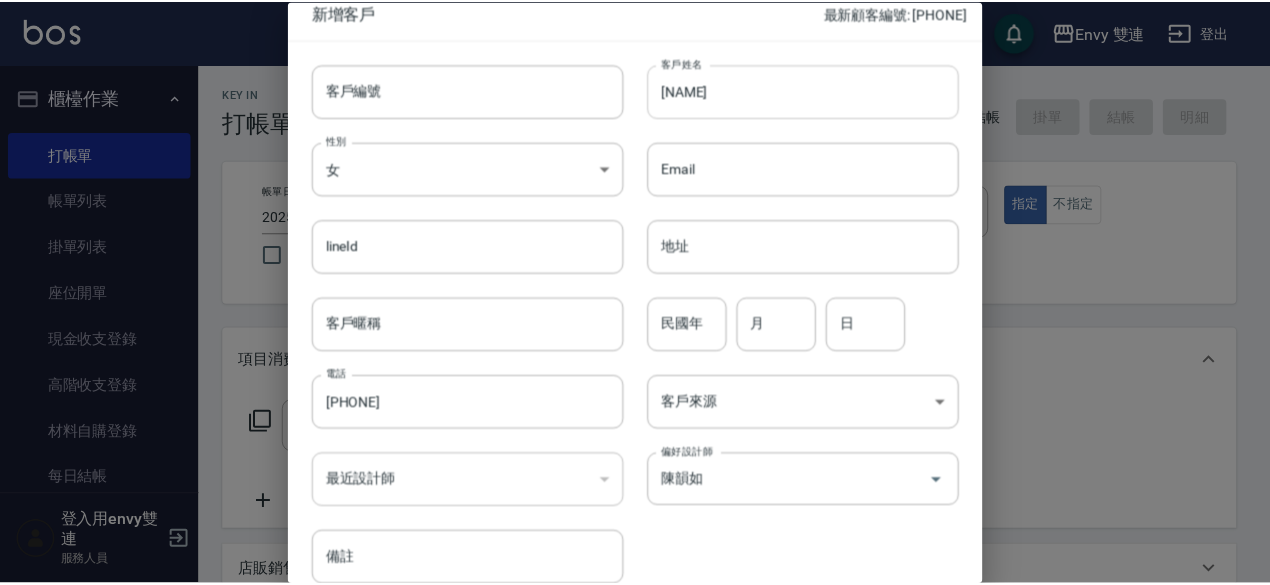 scroll, scrollTop: 107, scrollLeft: 0, axis: vertical 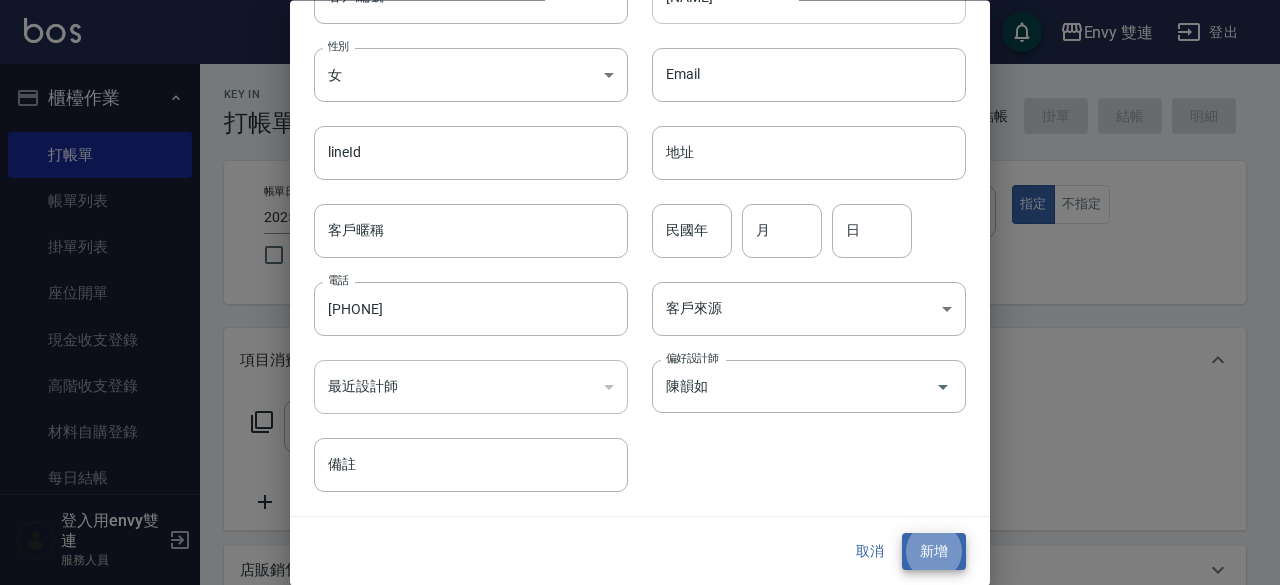 type 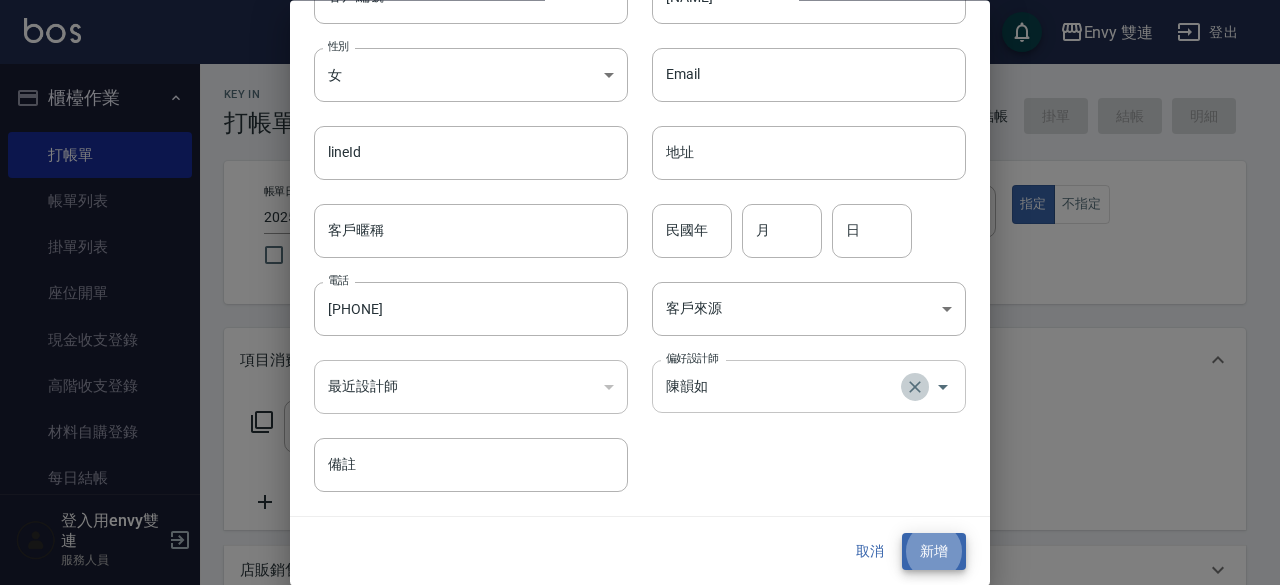 click at bounding box center (915, 387) 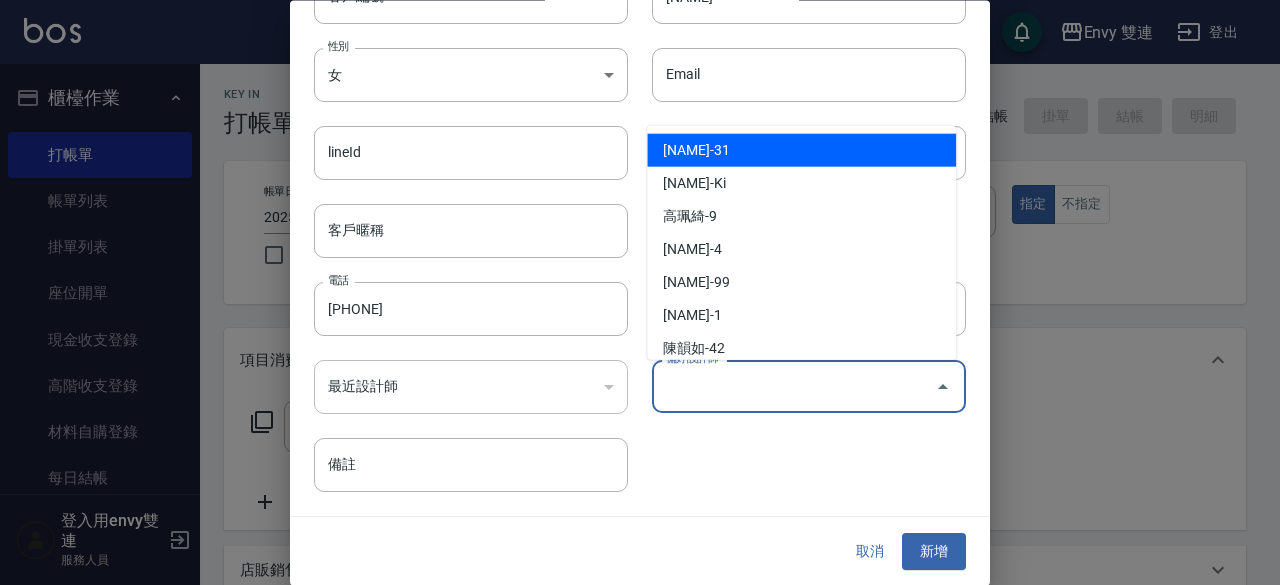 click on "偏好設計師" at bounding box center [794, 387] 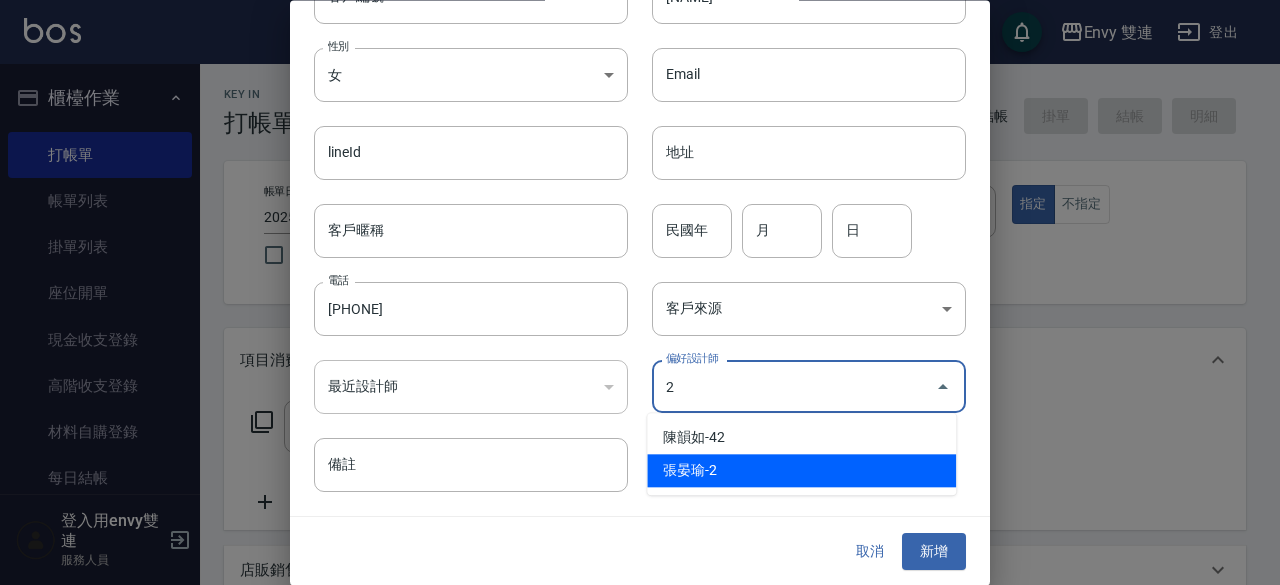 click on "張晏瑜-2" at bounding box center (801, 470) 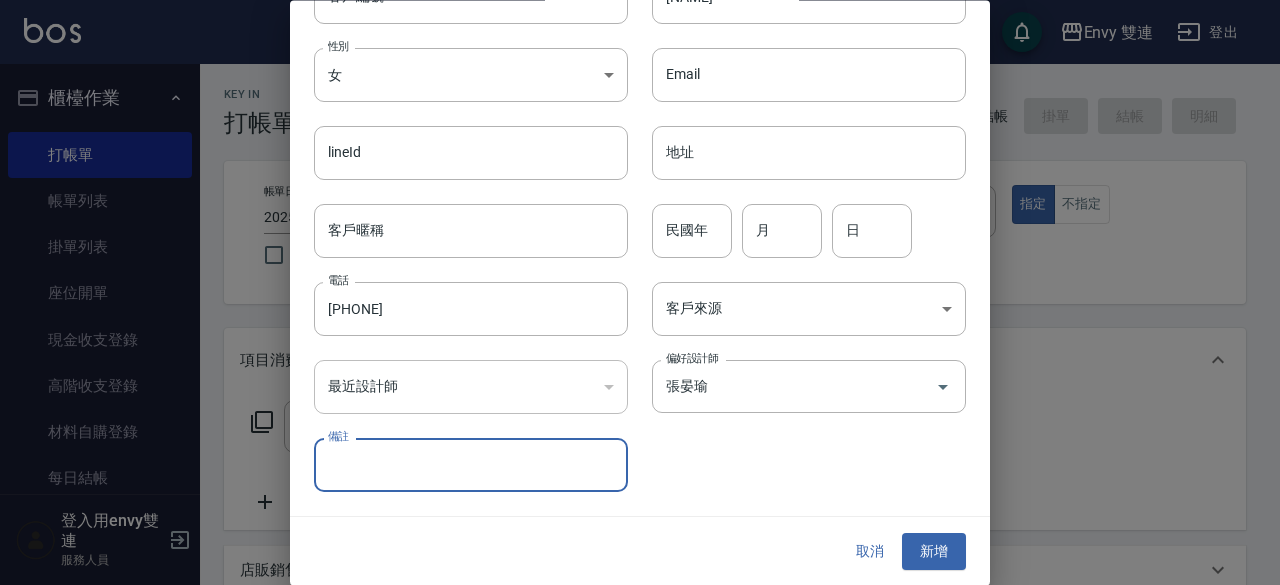 click on "新增" at bounding box center [934, 552] 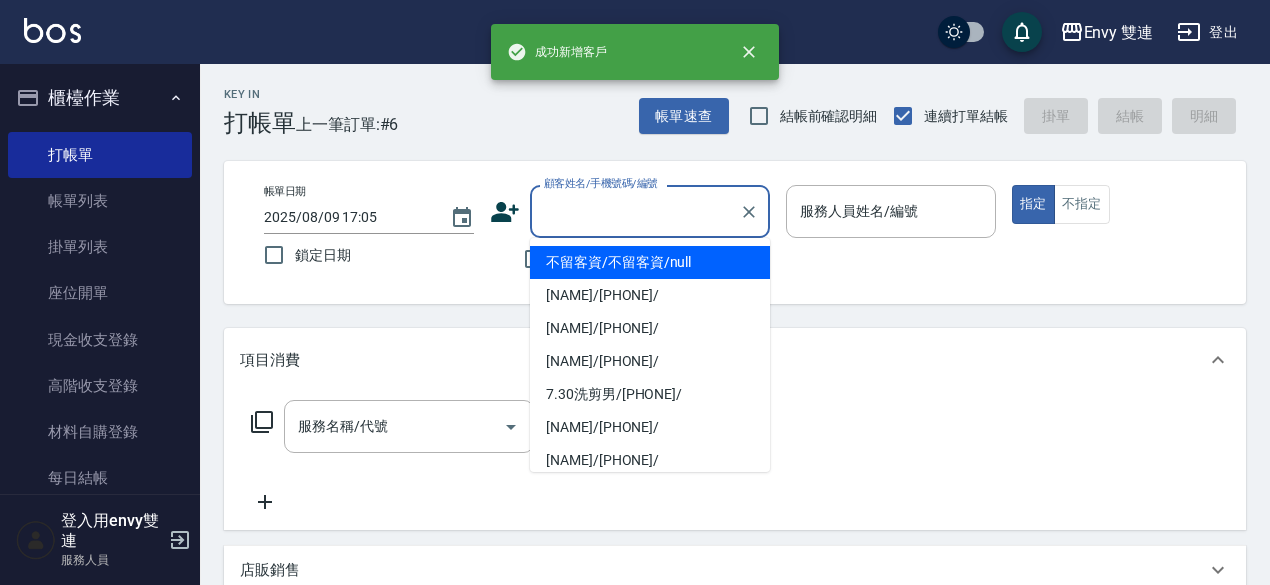 click on "顧客姓名/手機號碼/編號" at bounding box center (635, 211) 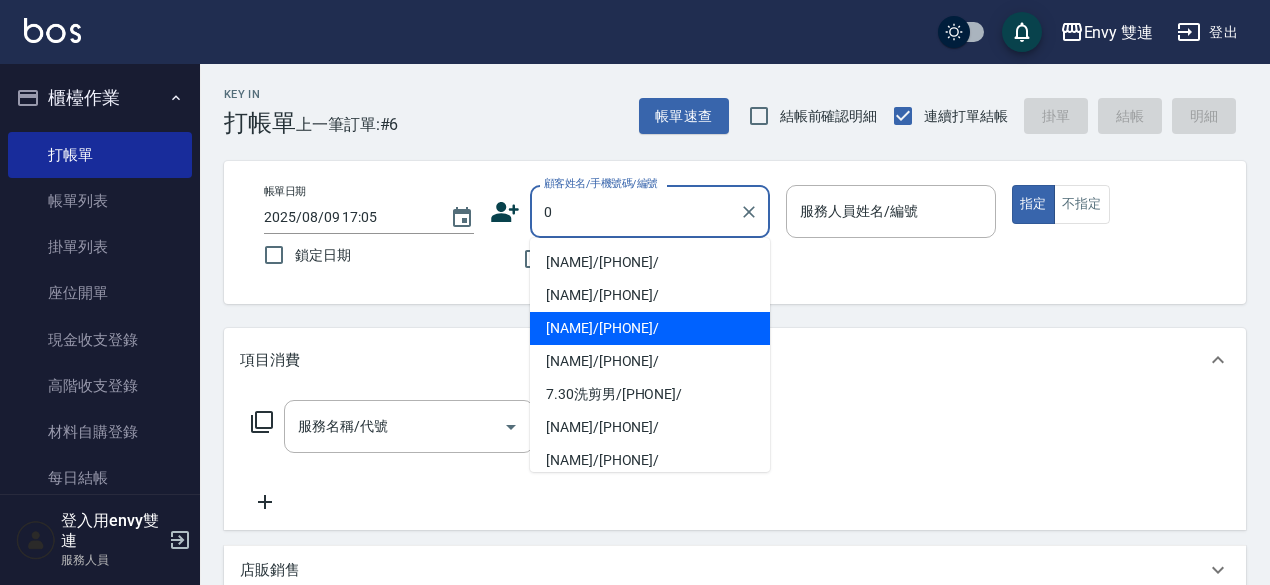 type on "[NAME]/[PHONE]/" 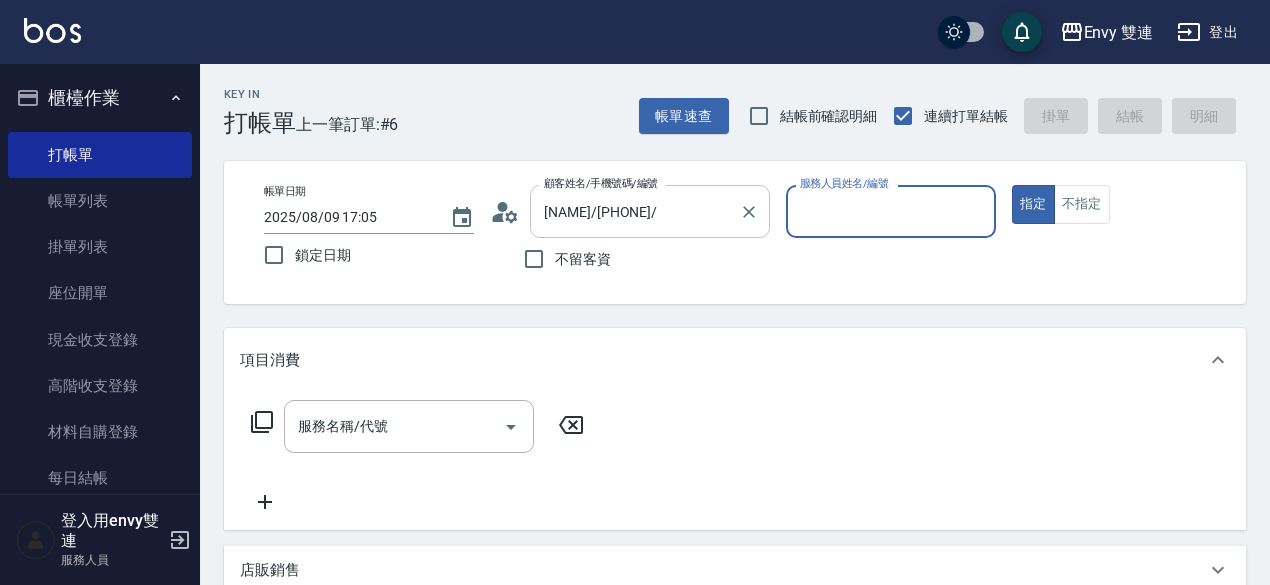 type on "Ina-2" 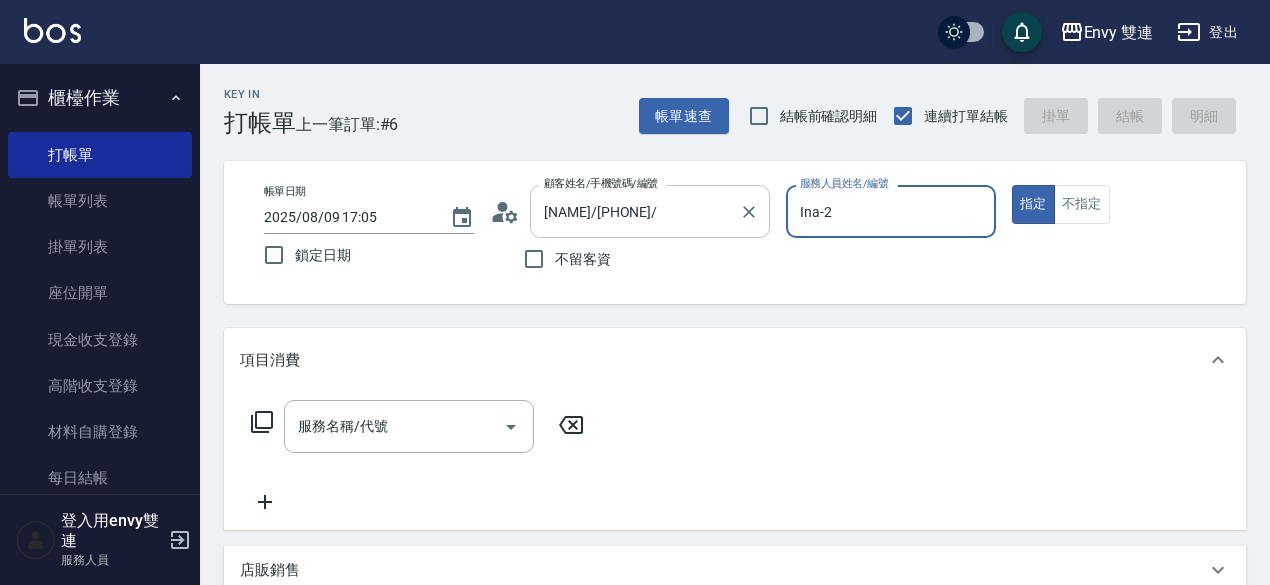 click on "指定" at bounding box center (1033, 204) 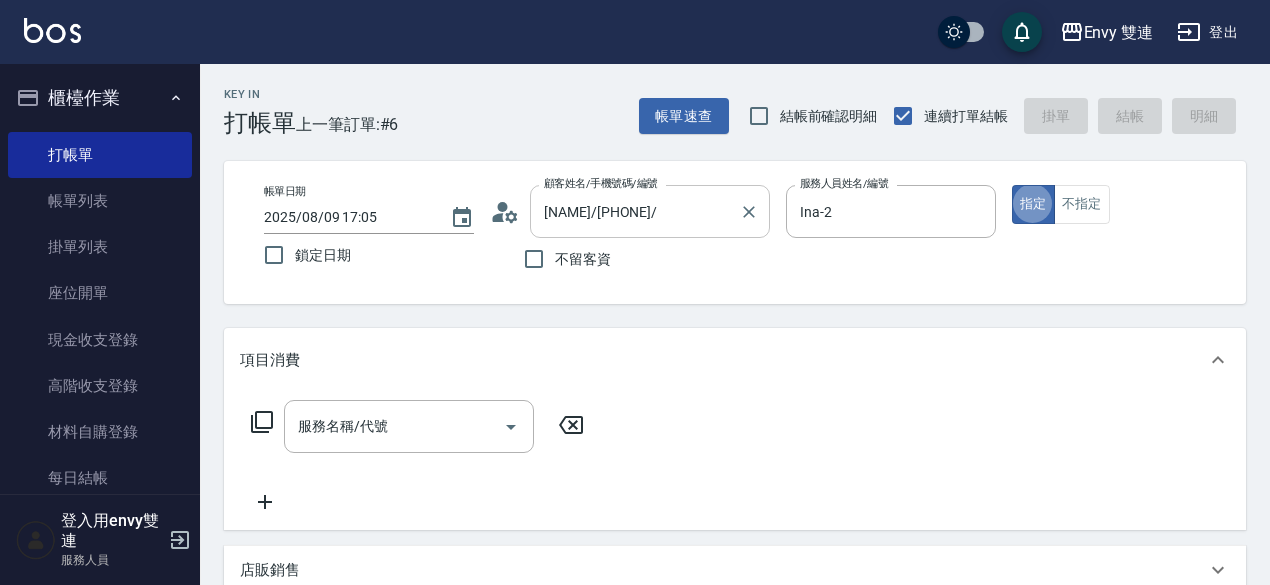 type on "true" 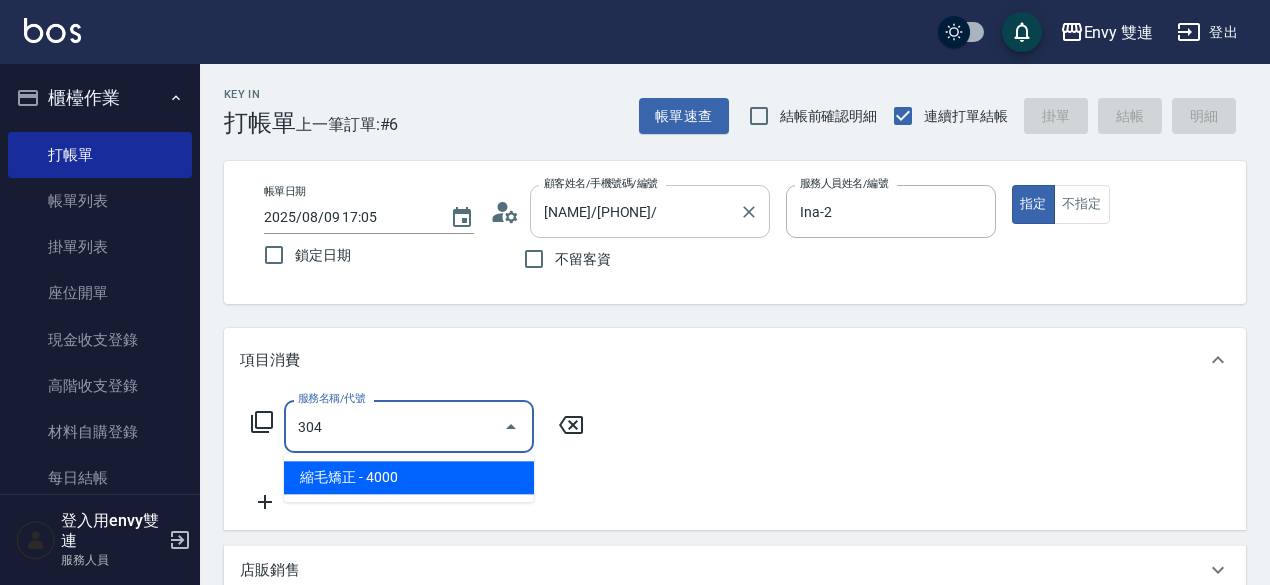 type on "縮毛矯正 (304)" 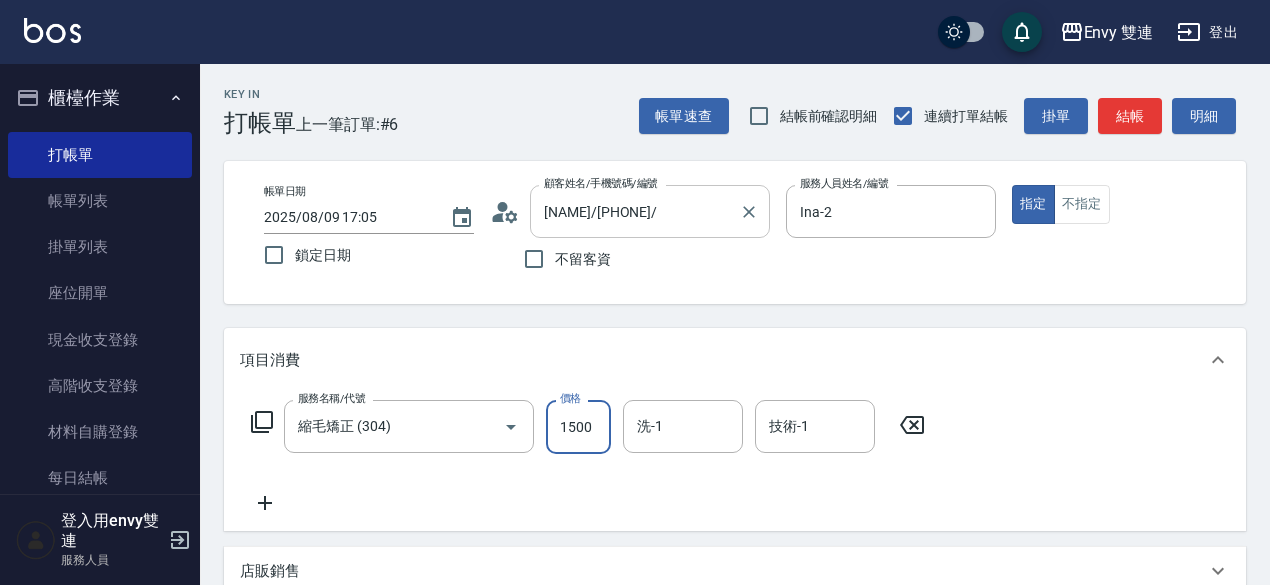 type on "1500" 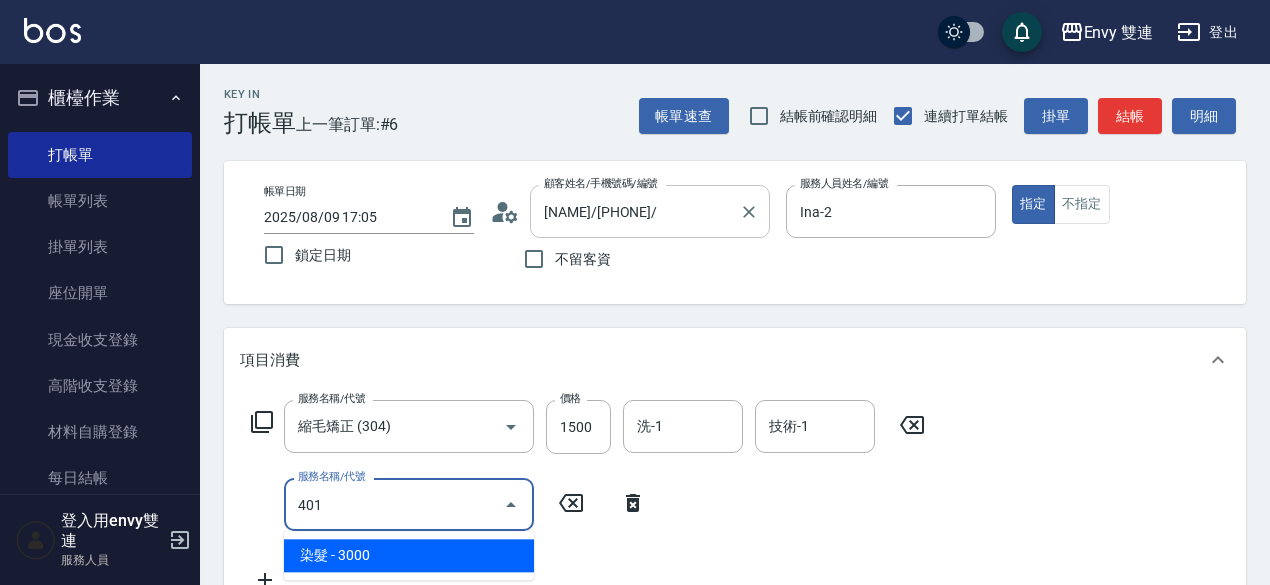 type on "染髮(401)" 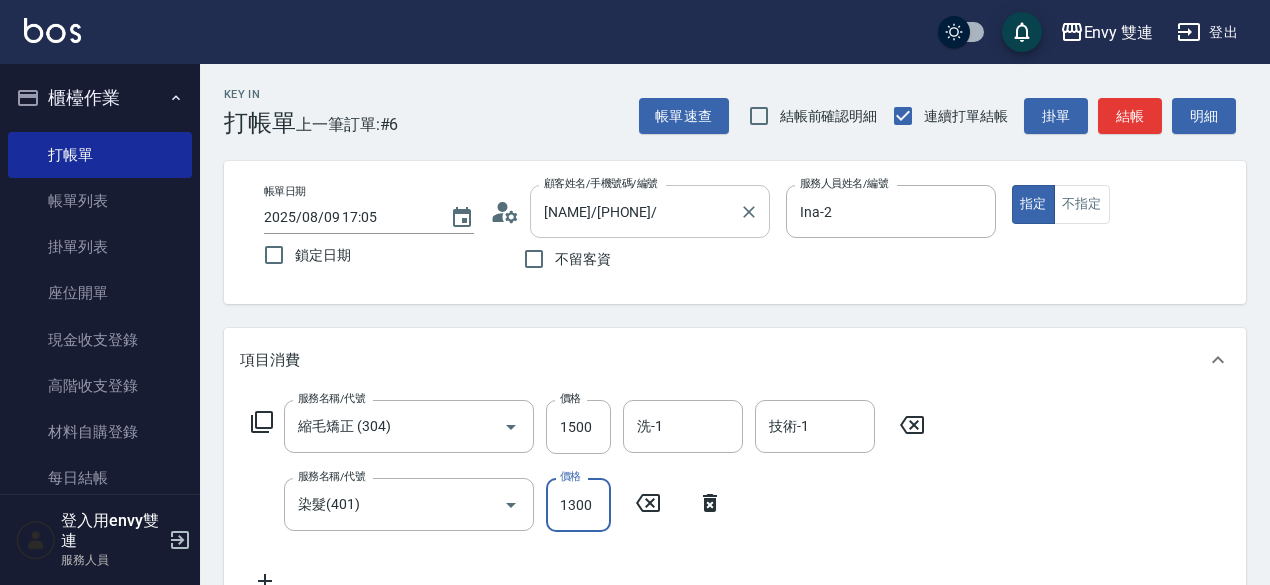 type on "1300" 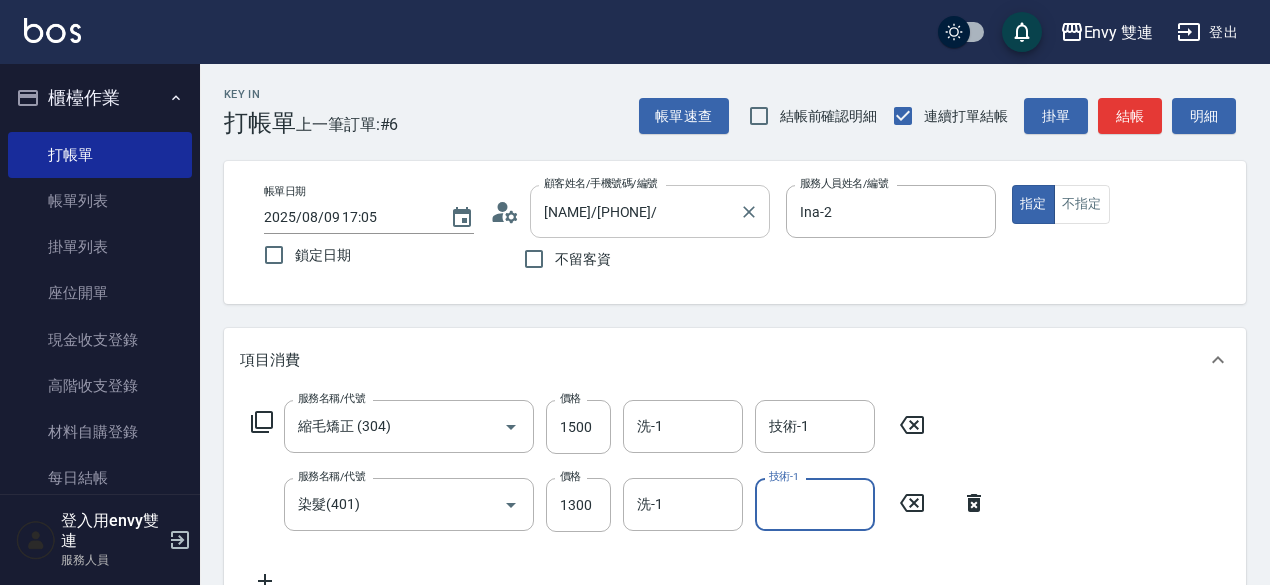 scroll, scrollTop: 15, scrollLeft: 0, axis: vertical 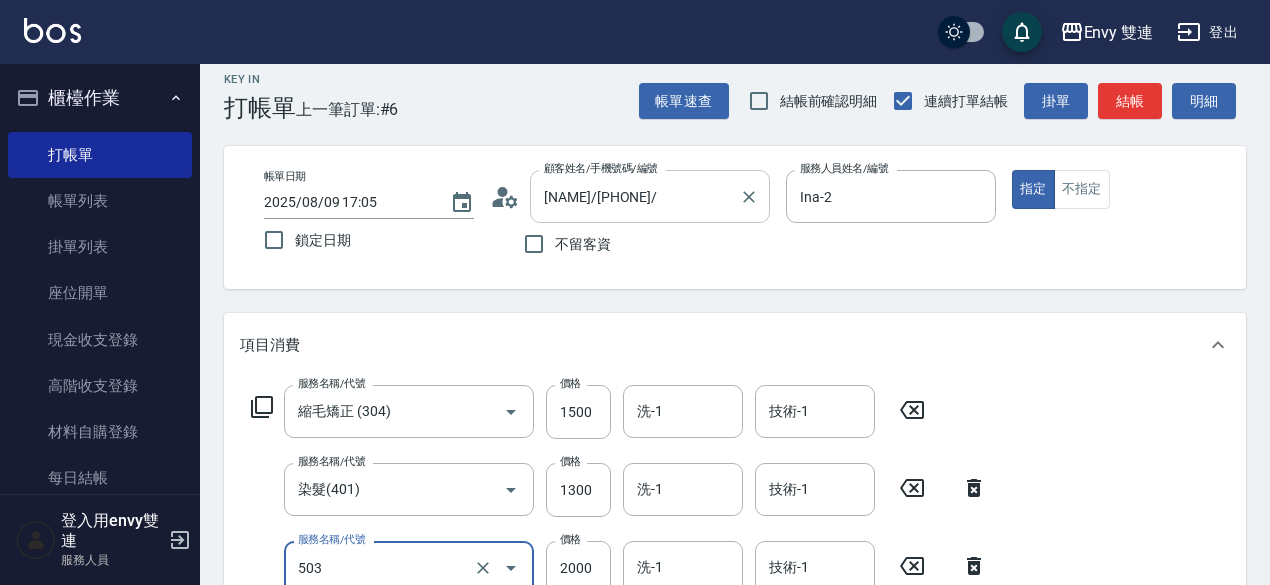 type on "日本結構二段式(503)" 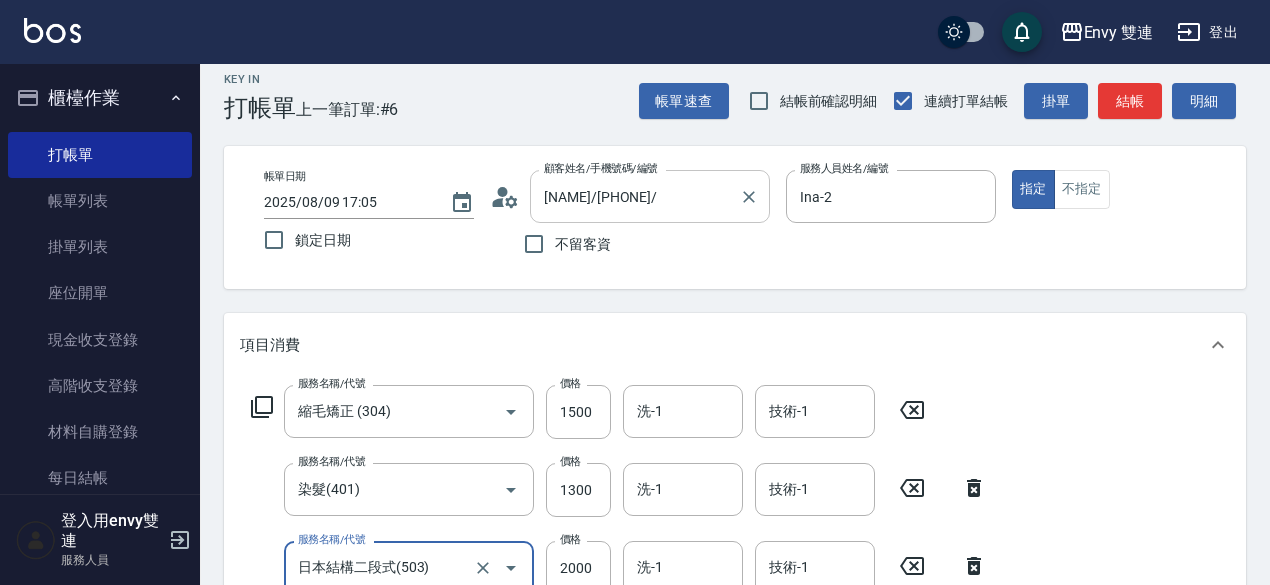 scroll, scrollTop: 25, scrollLeft: 0, axis: vertical 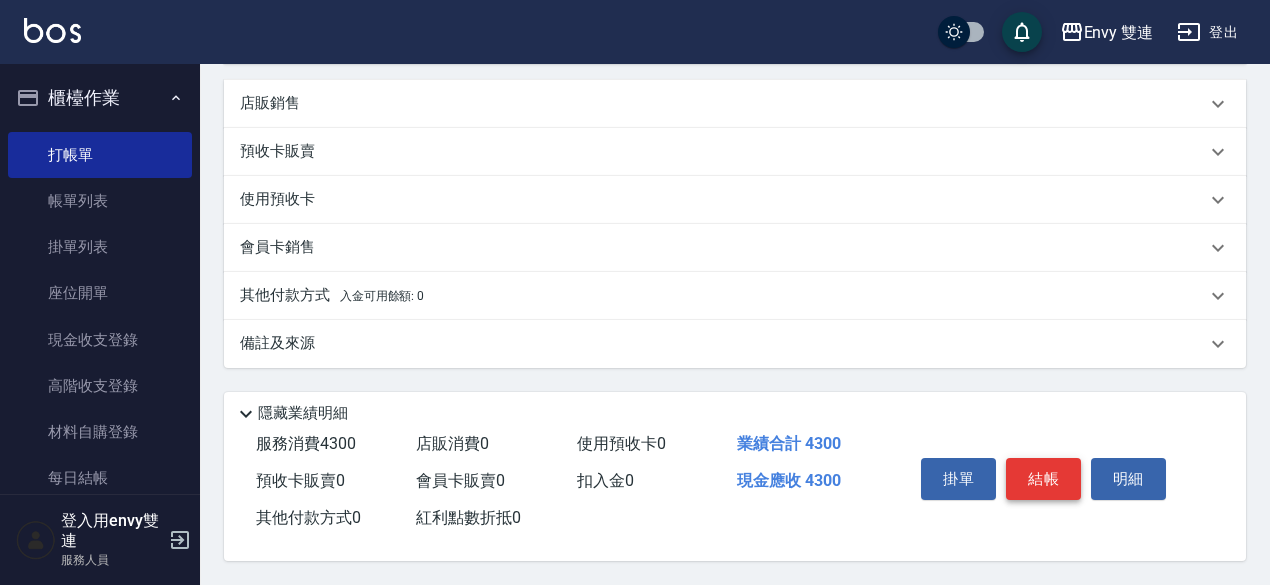 type on "1500" 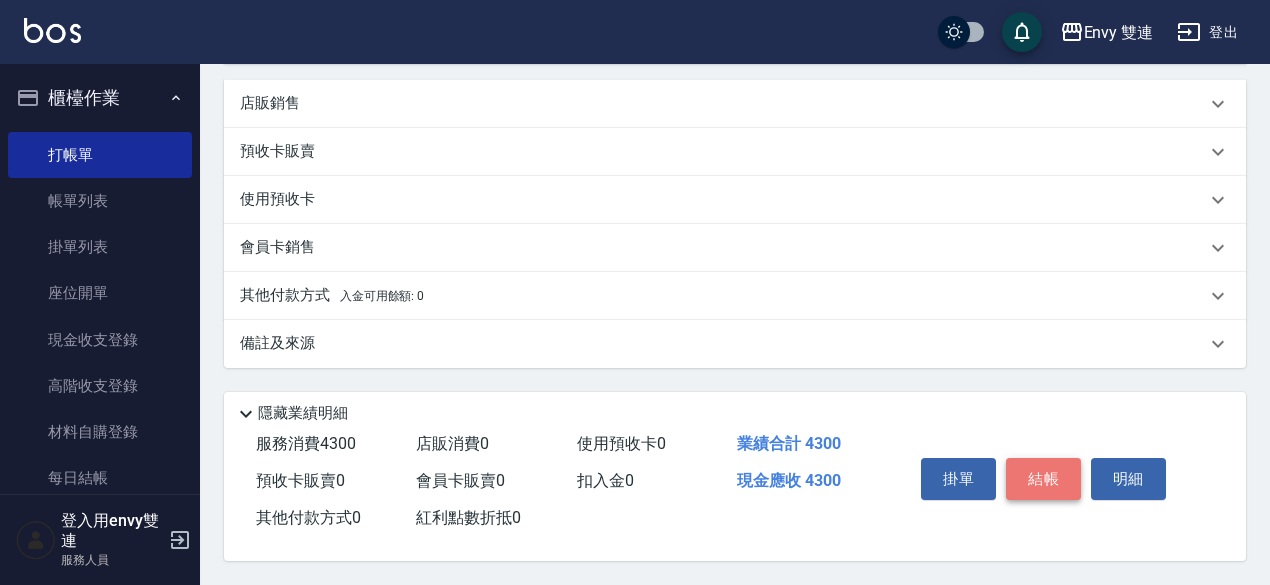 click on "結帳" at bounding box center (1043, 479) 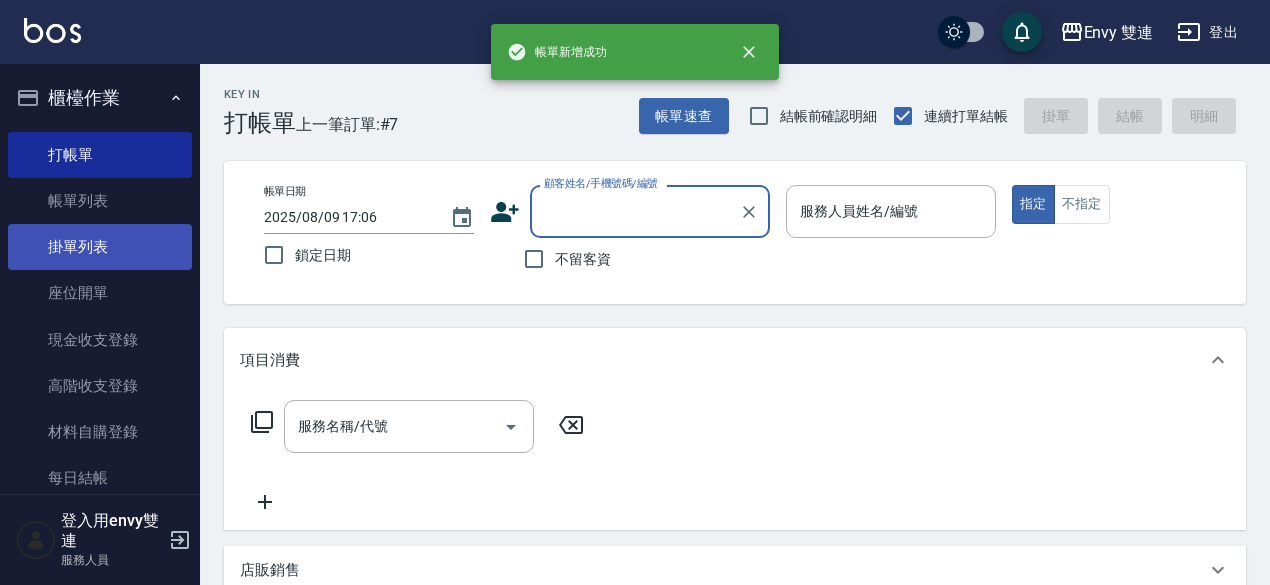 scroll, scrollTop: 1, scrollLeft: 0, axis: vertical 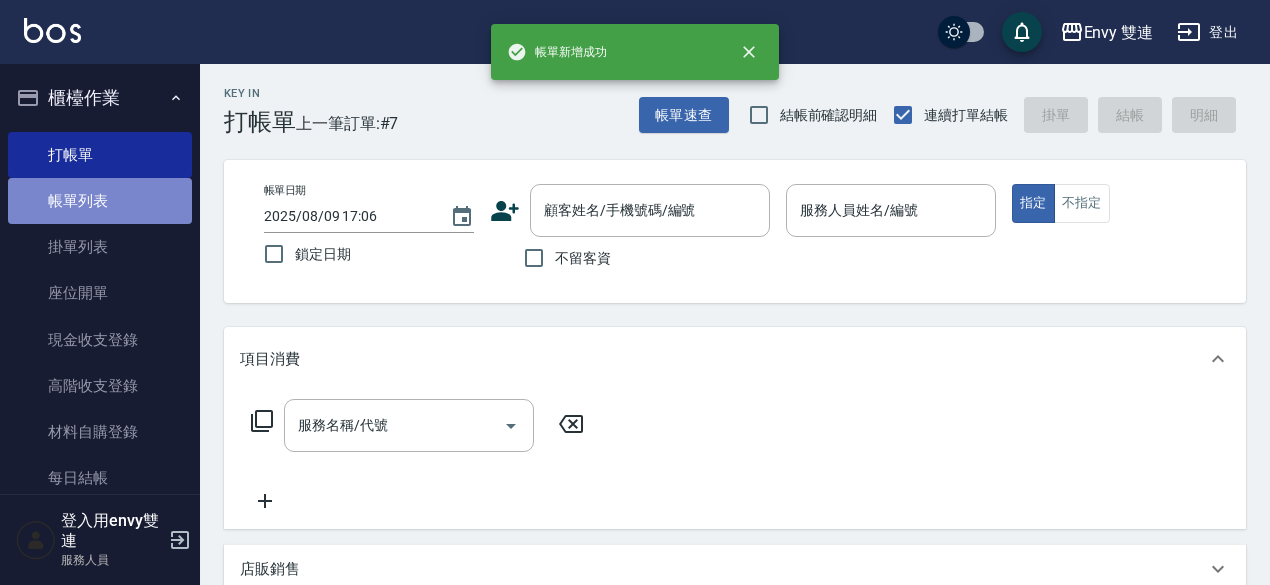 click on "帳單列表" at bounding box center [100, 201] 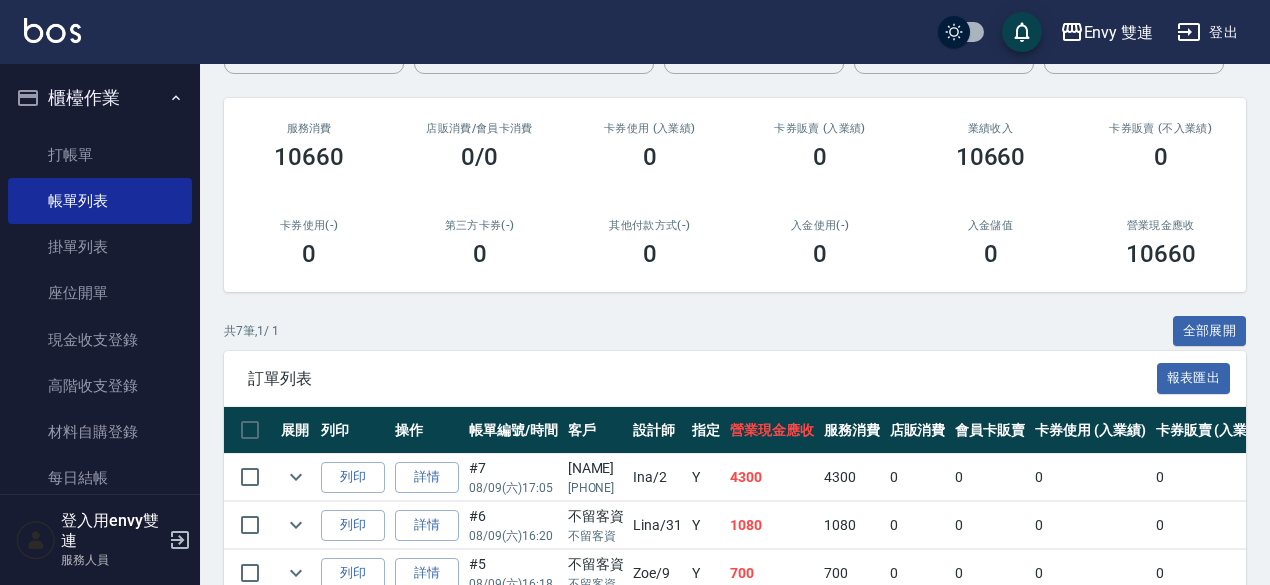 scroll, scrollTop: 0, scrollLeft: 0, axis: both 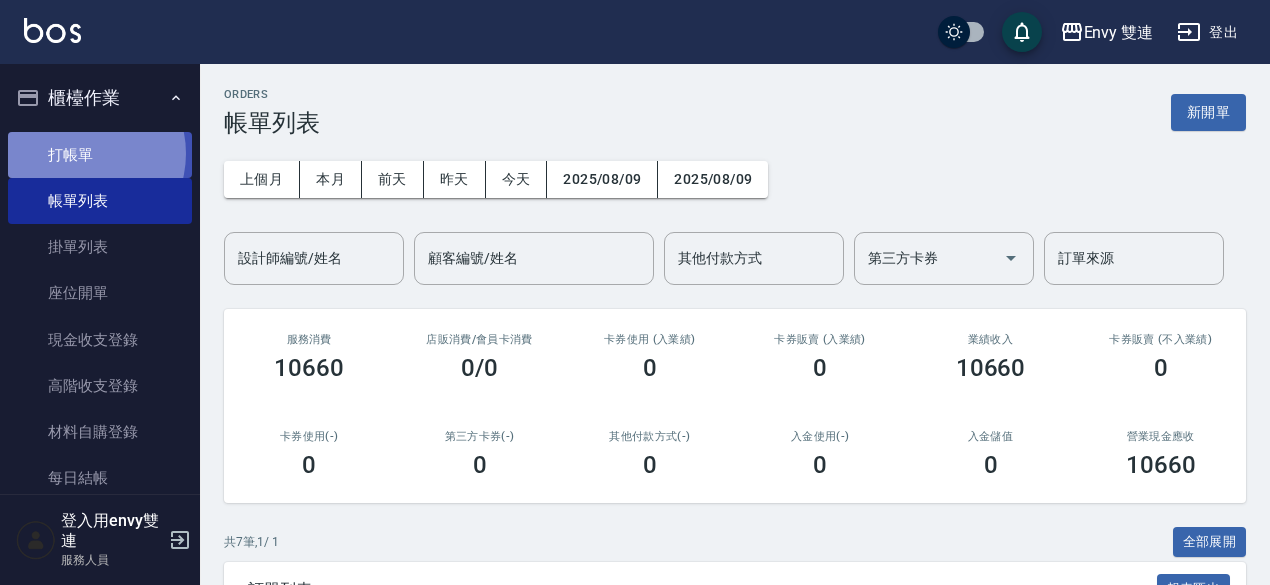 click on "打帳單" at bounding box center [100, 155] 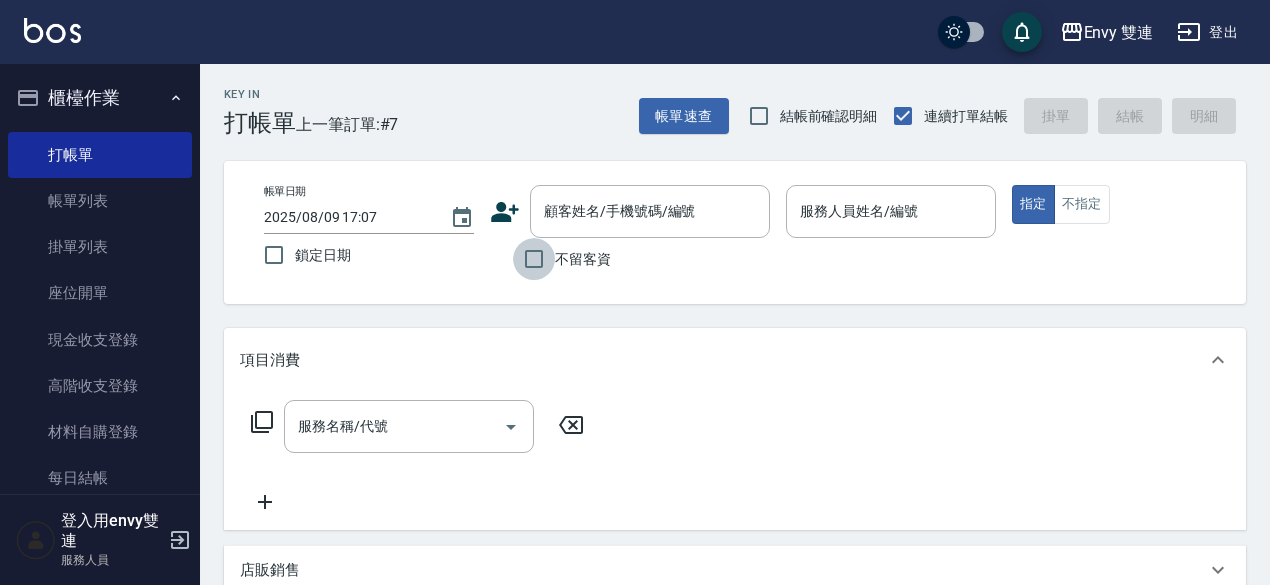 click on "不留客資" at bounding box center (534, 259) 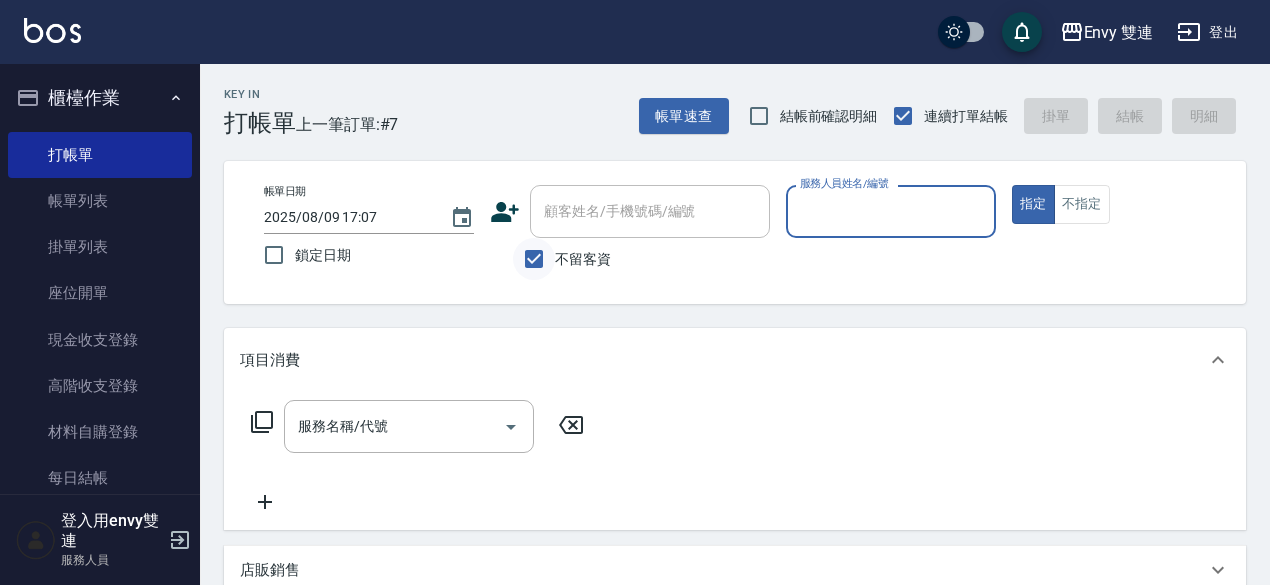 click on "指定" at bounding box center [1033, 204] 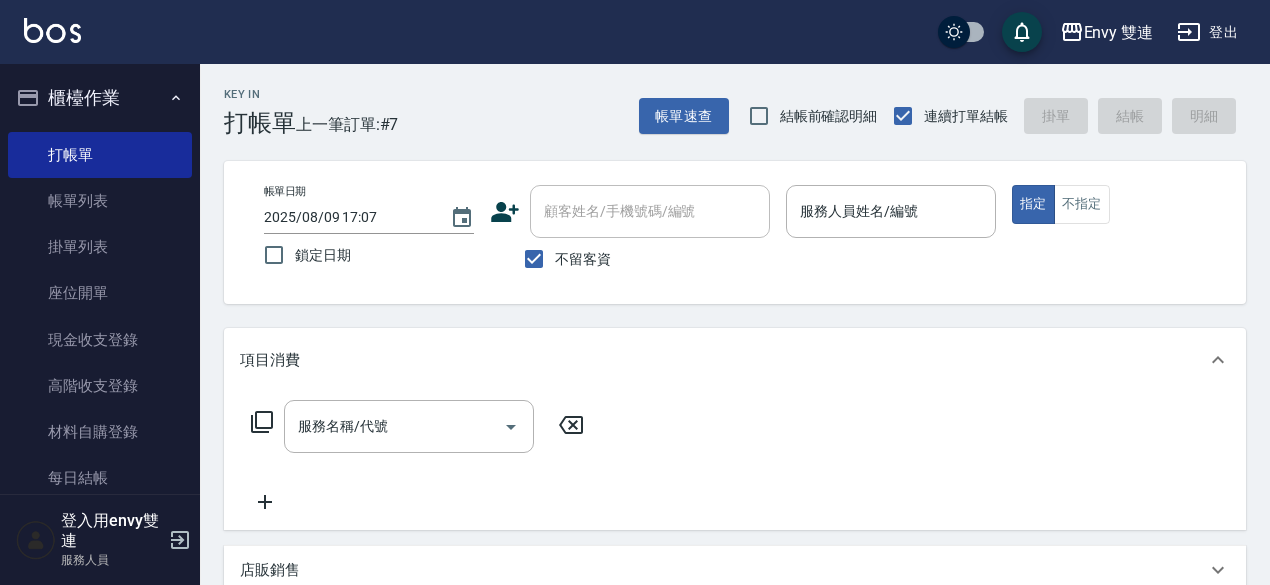 drag, startPoint x: 873, startPoint y: 241, endPoint x: 882, endPoint y: 172, distance: 69.58448 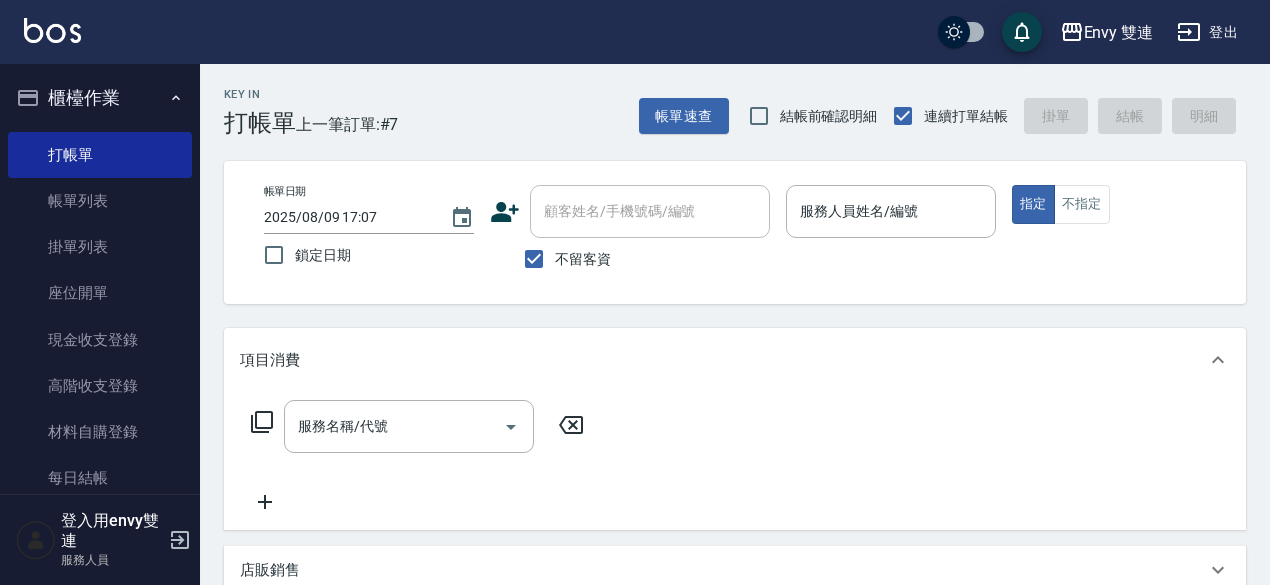 click on "帳單日期 [DATE] [TIME] 鎖定日期 顧客姓名/手機號碼/編號 顧客姓名/手機號碼/編號 不留客資 服務人員姓名/編號 服務人員姓名/編號 指定 不指定" at bounding box center [735, 232] 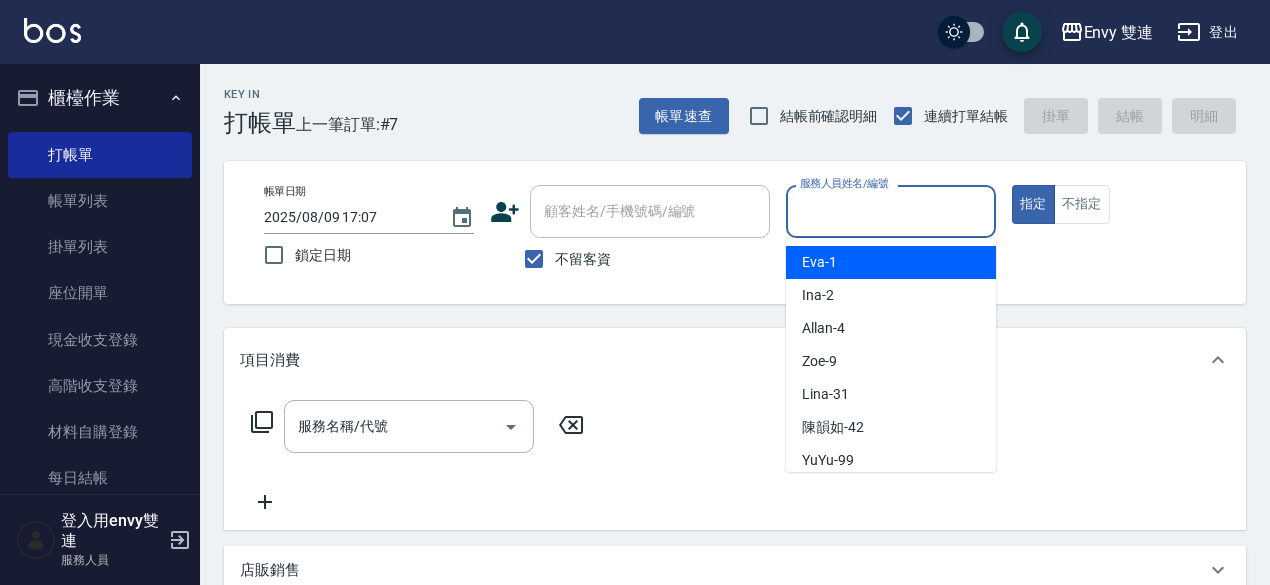 click on "服務人員姓名/編號" at bounding box center (891, 211) 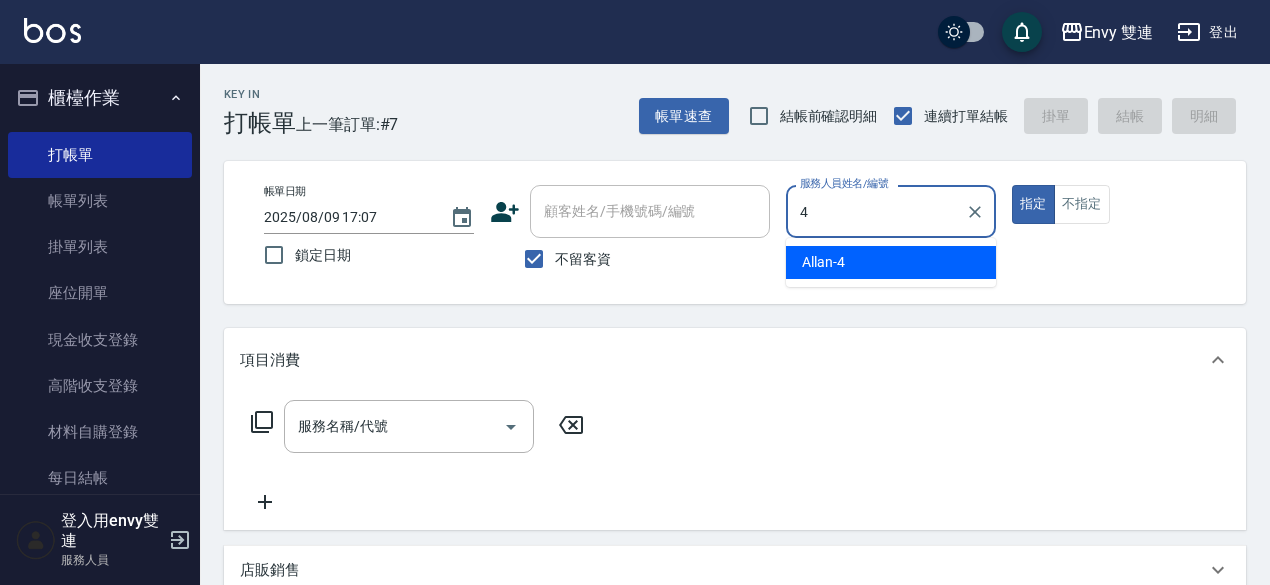 type on "Allan-4" 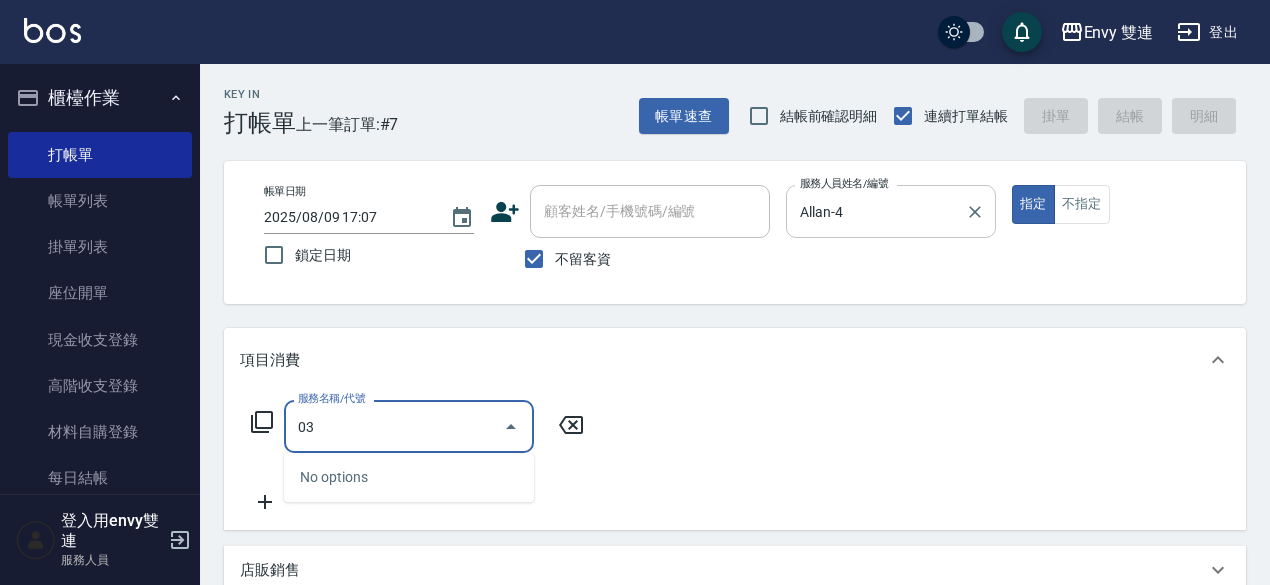type on "0" 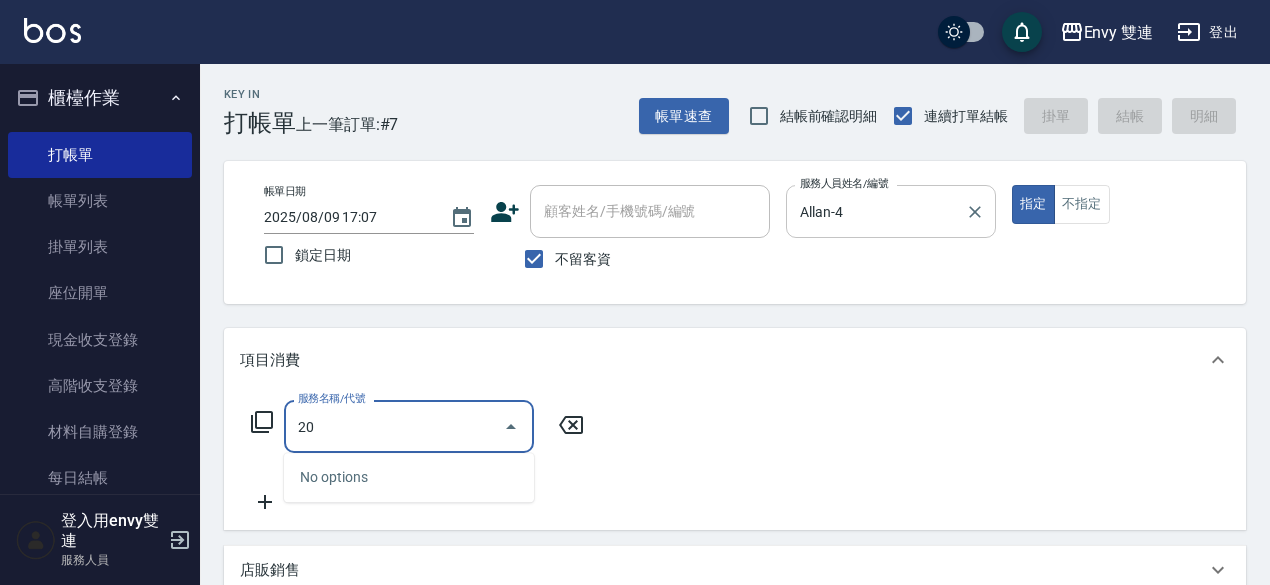 type on "2" 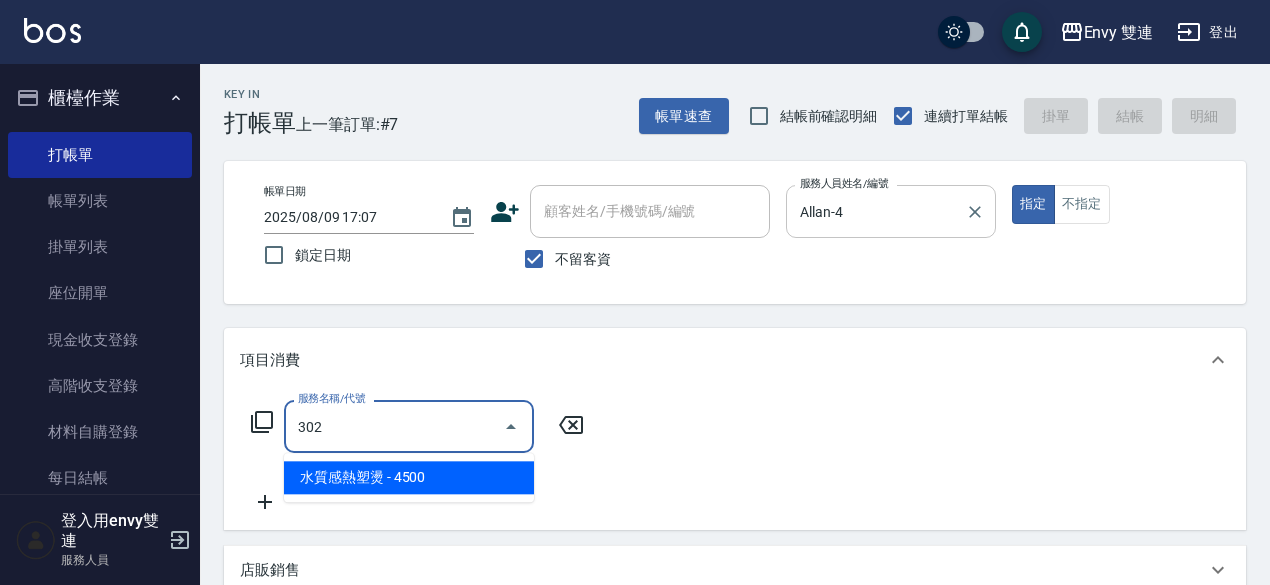 type on "水質感熱塑燙(302)" 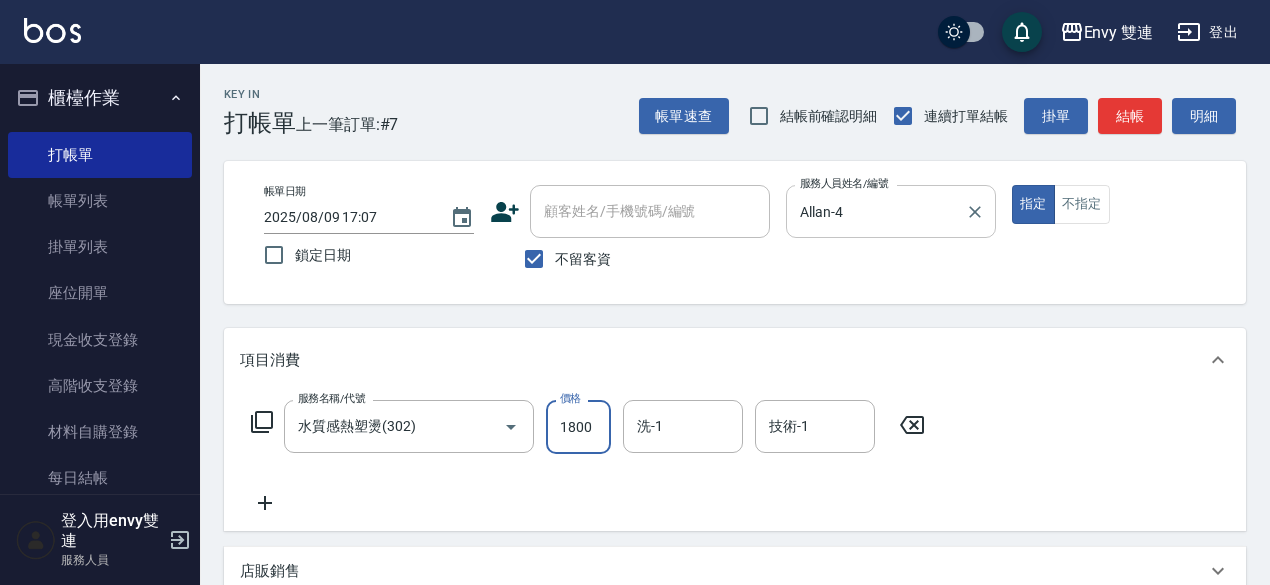 type on "1800" 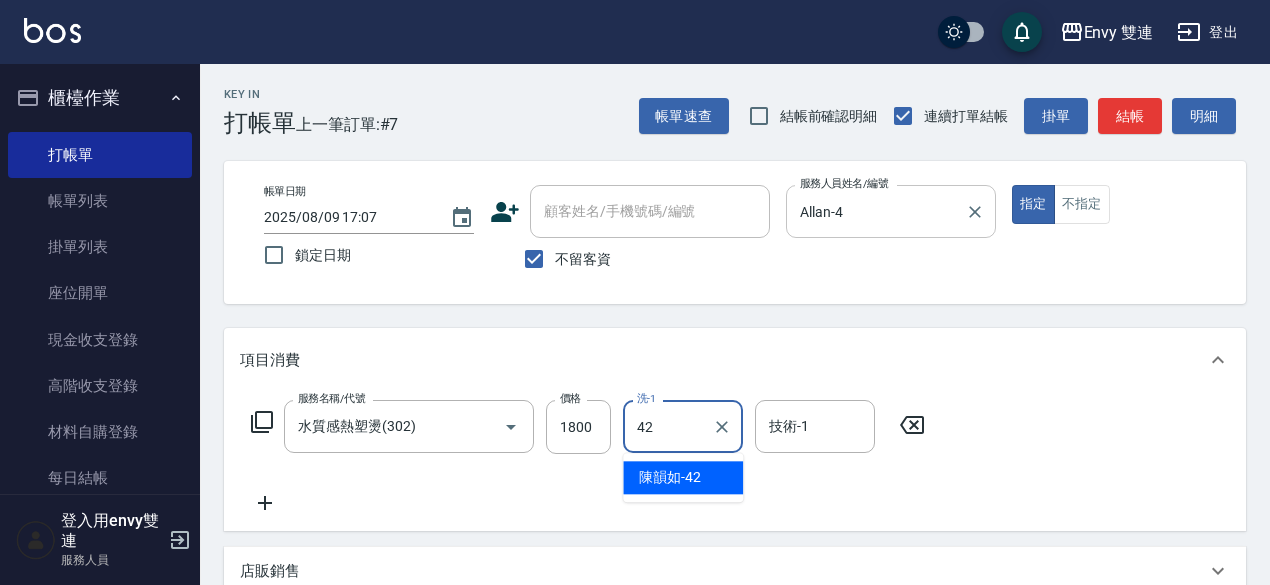 type on "陳韻如-42" 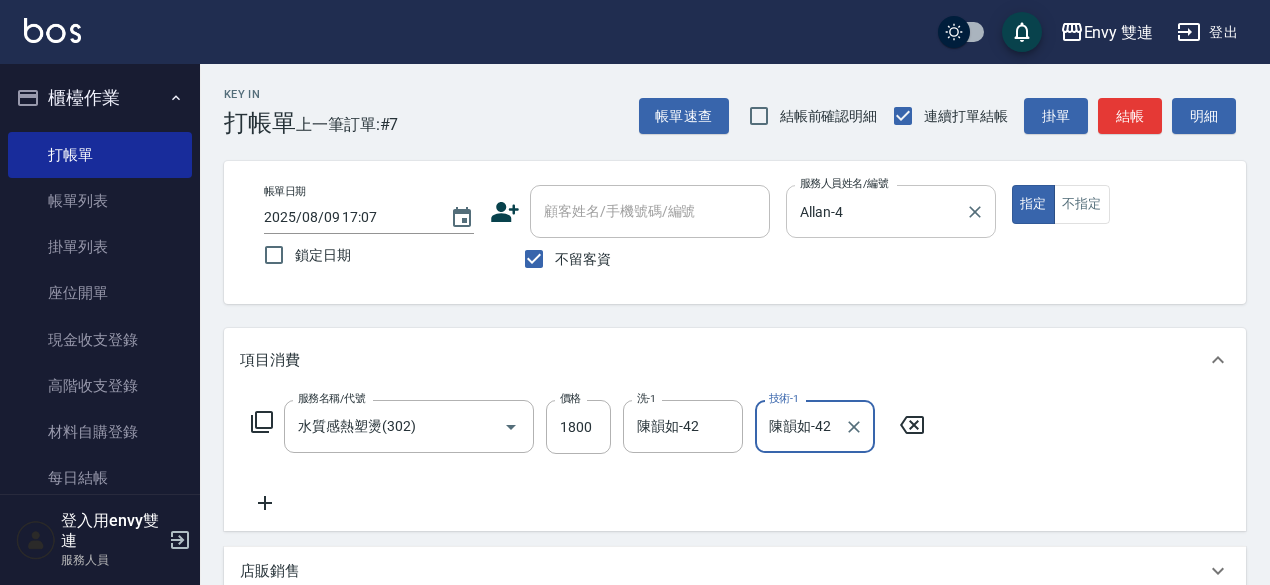 type on "陳韻如-42" 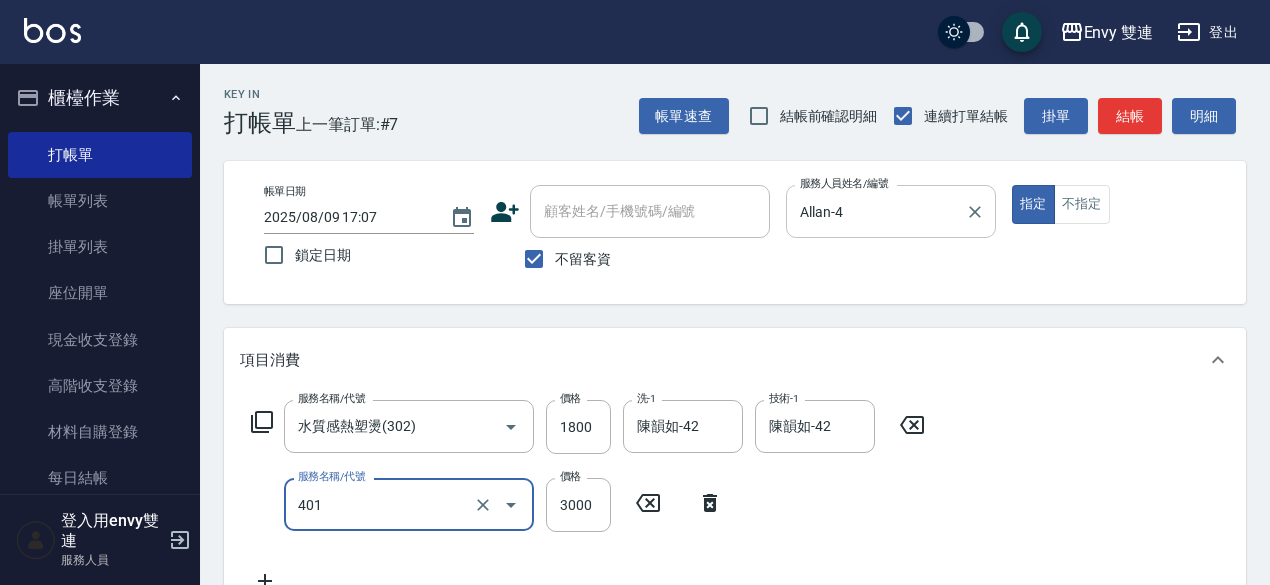 type on "染髮(401)" 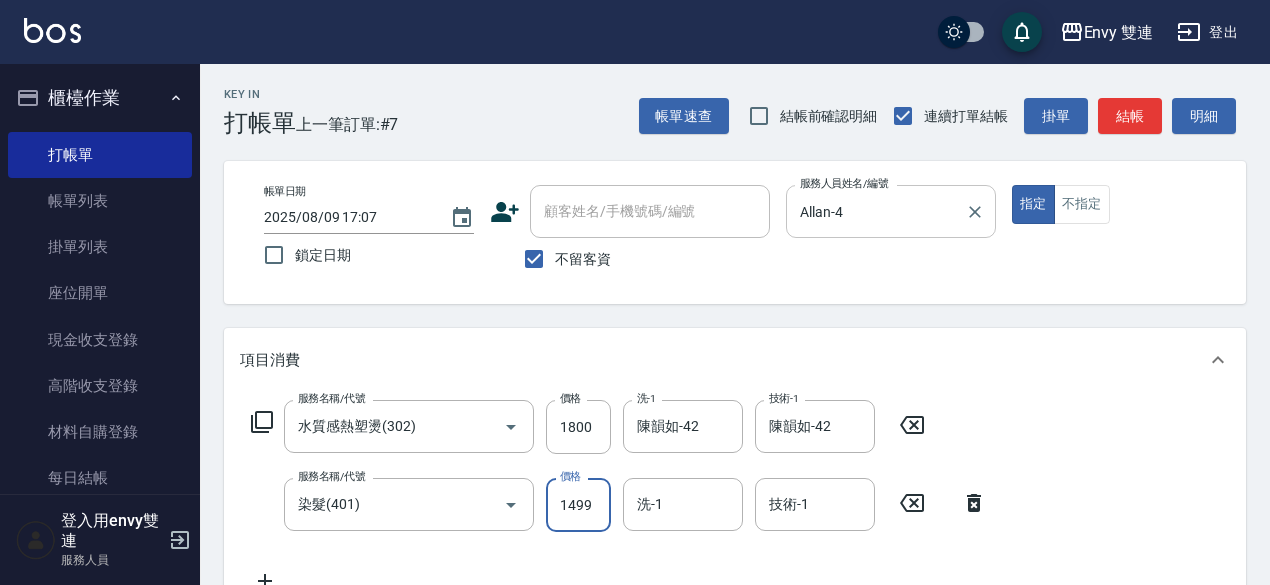 type on "1499" 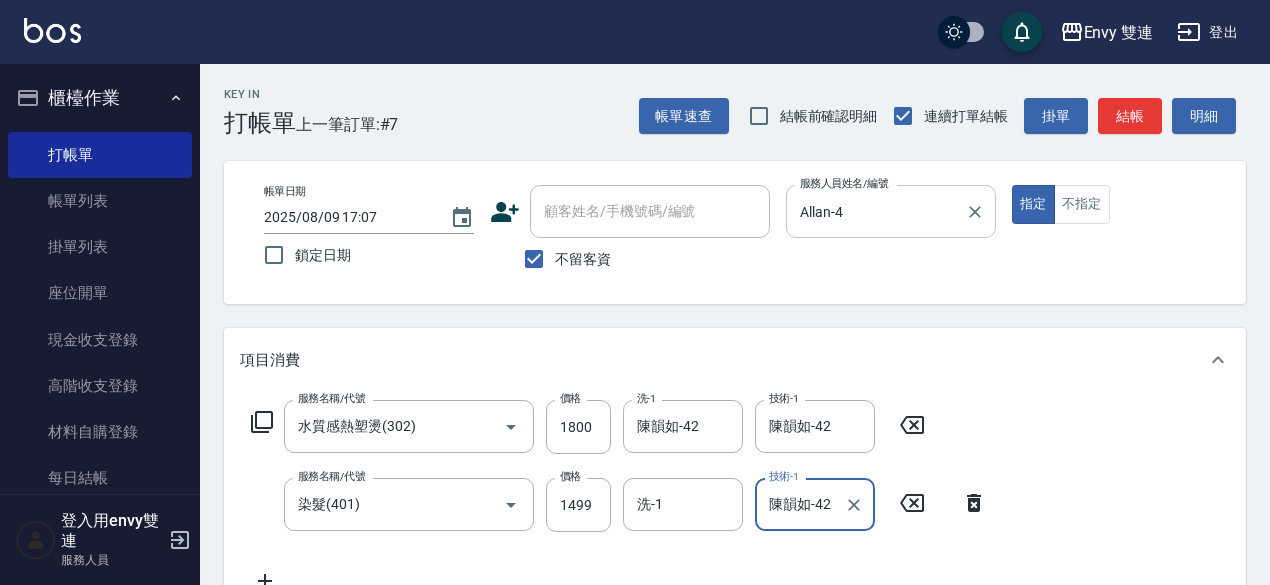 type on "陳韻如-42" 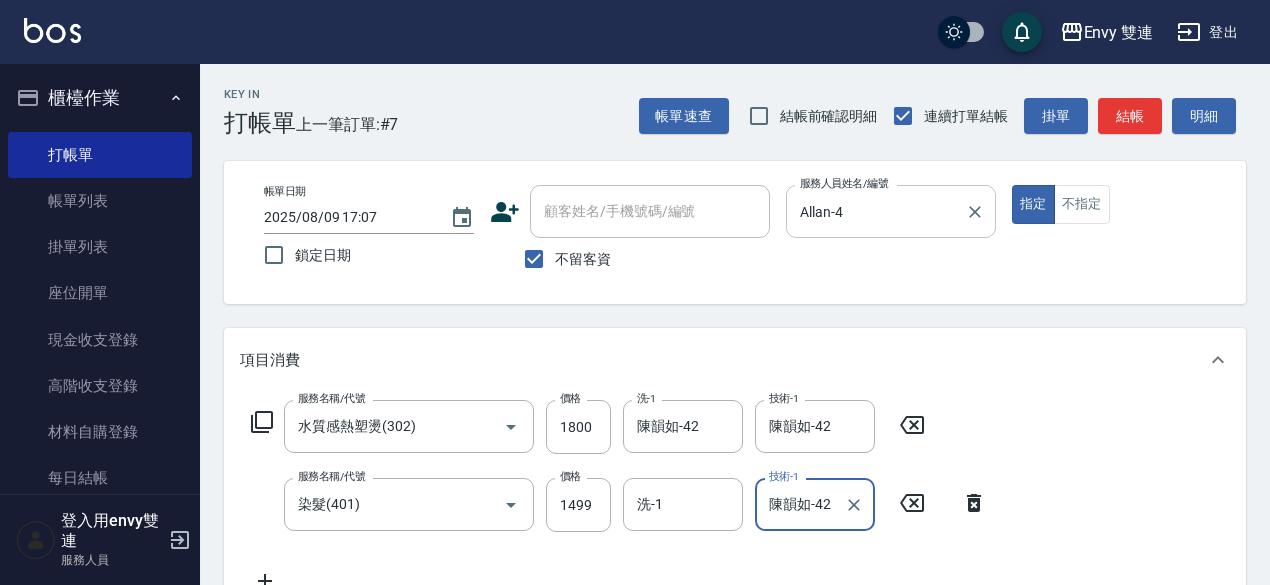 scroll, scrollTop: 15, scrollLeft: 0, axis: vertical 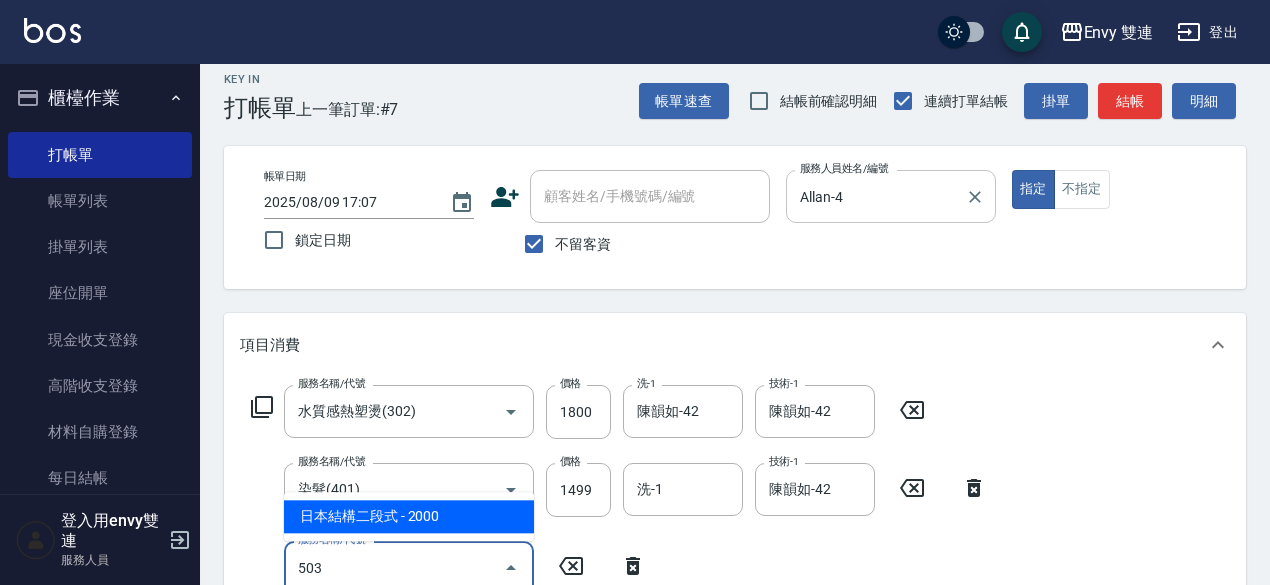 type on "日本結構二段式(503)" 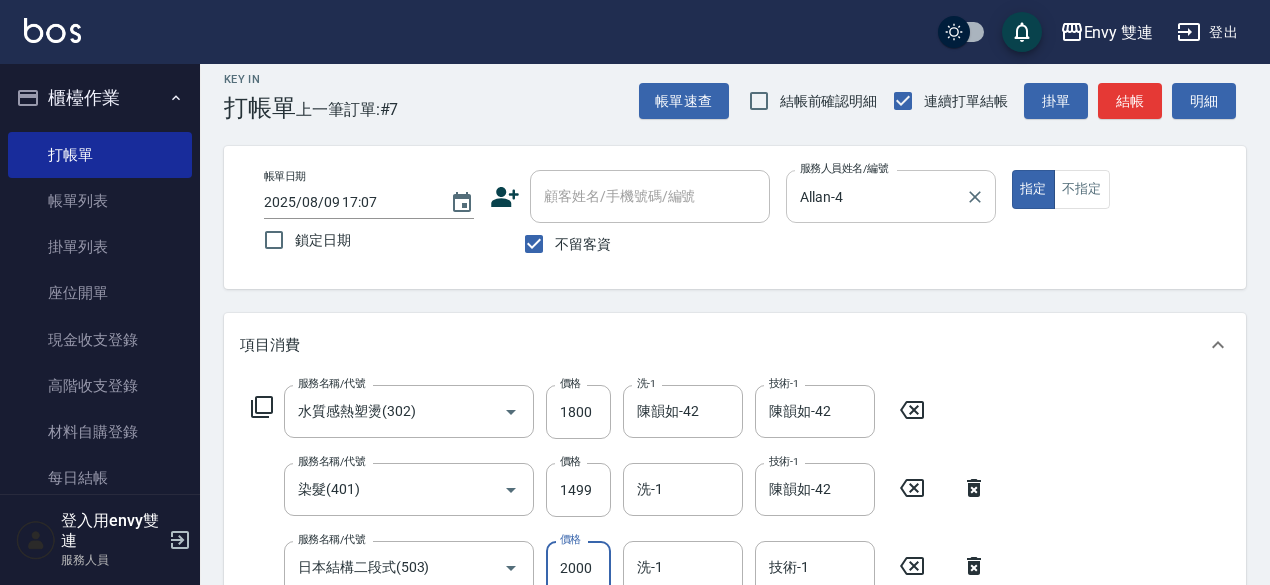 scroll, scrollTop: 25, scrollLeft: 0, axis: vertical 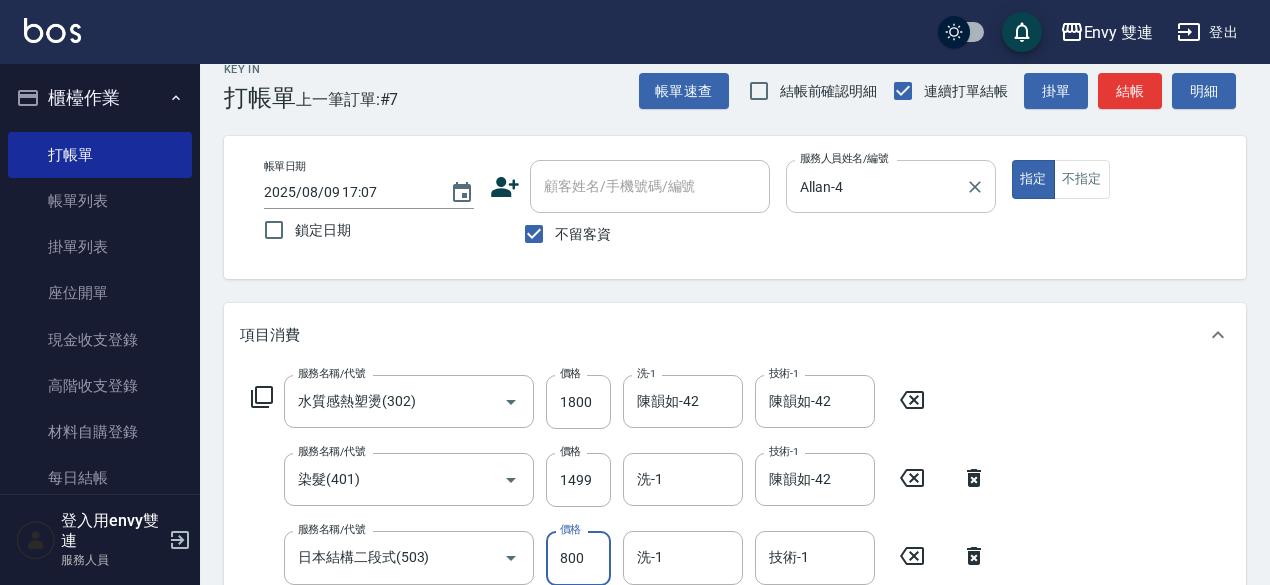 type on "800" 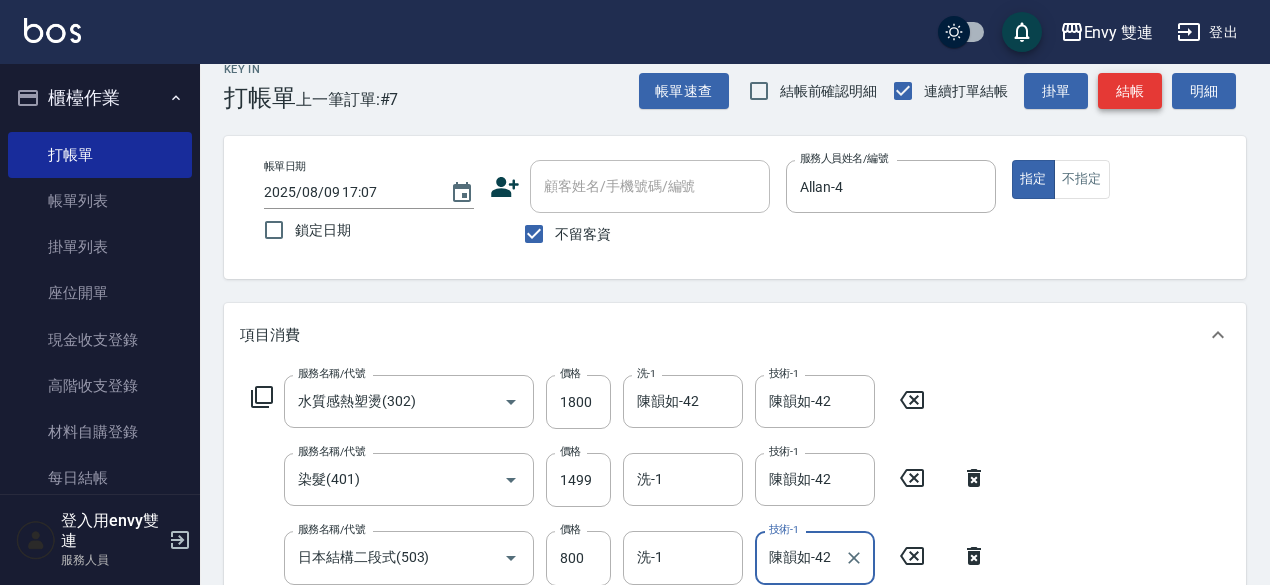 type on "陳韻如-42" 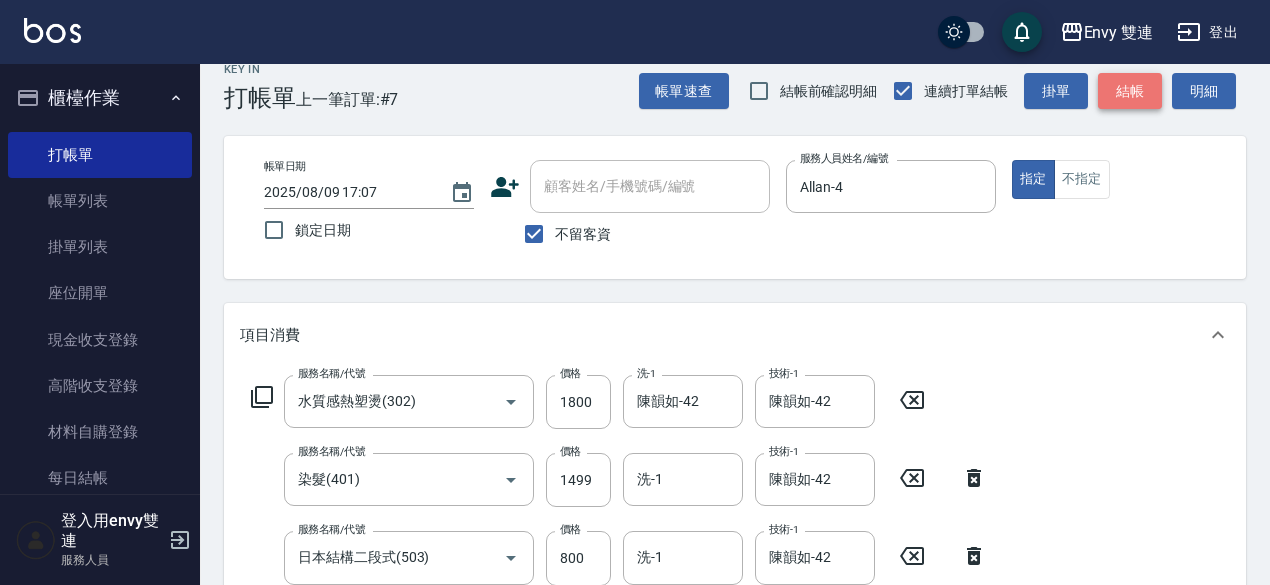 click on "結帳" at bounding box center (1130, 91) 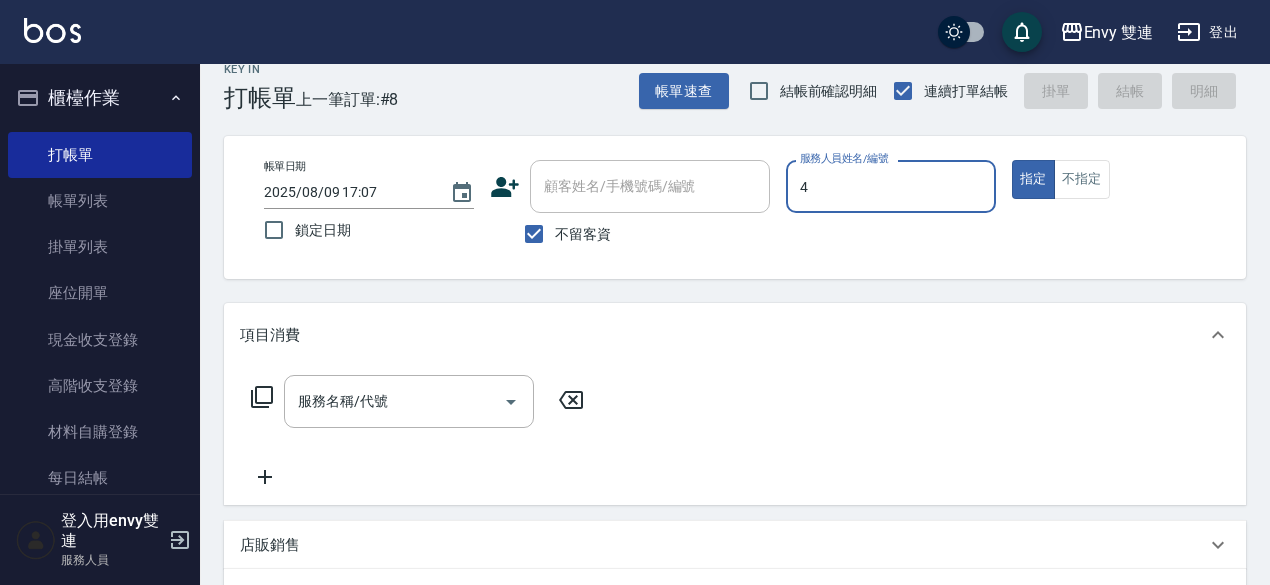 type on "Allan-4" 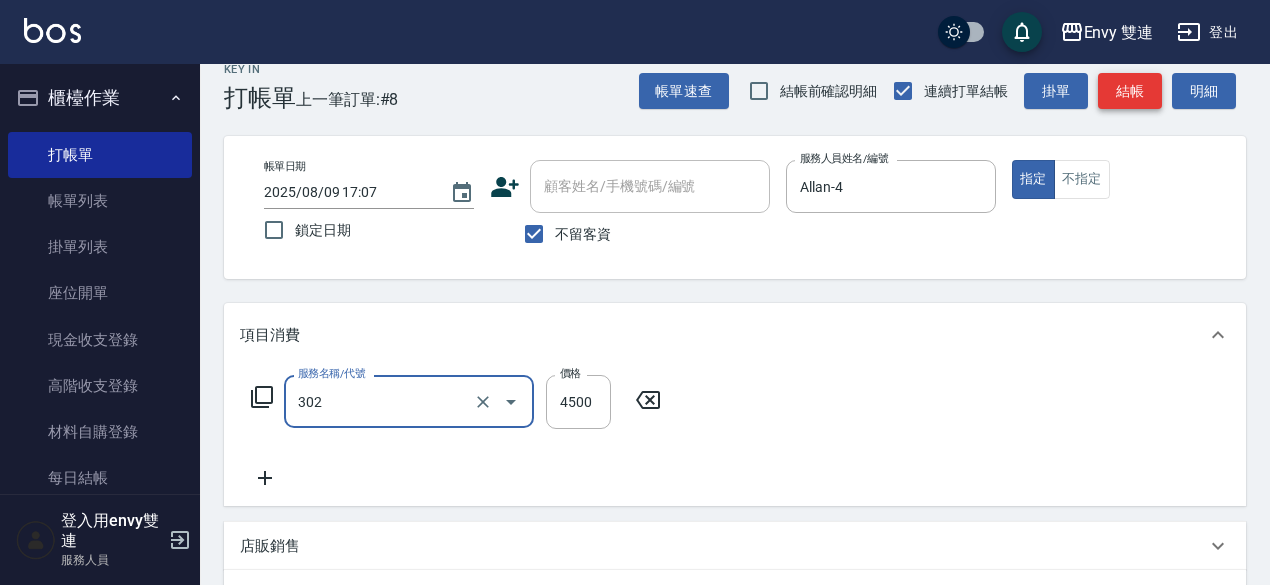 type on "水質感熱塑燙(302)" 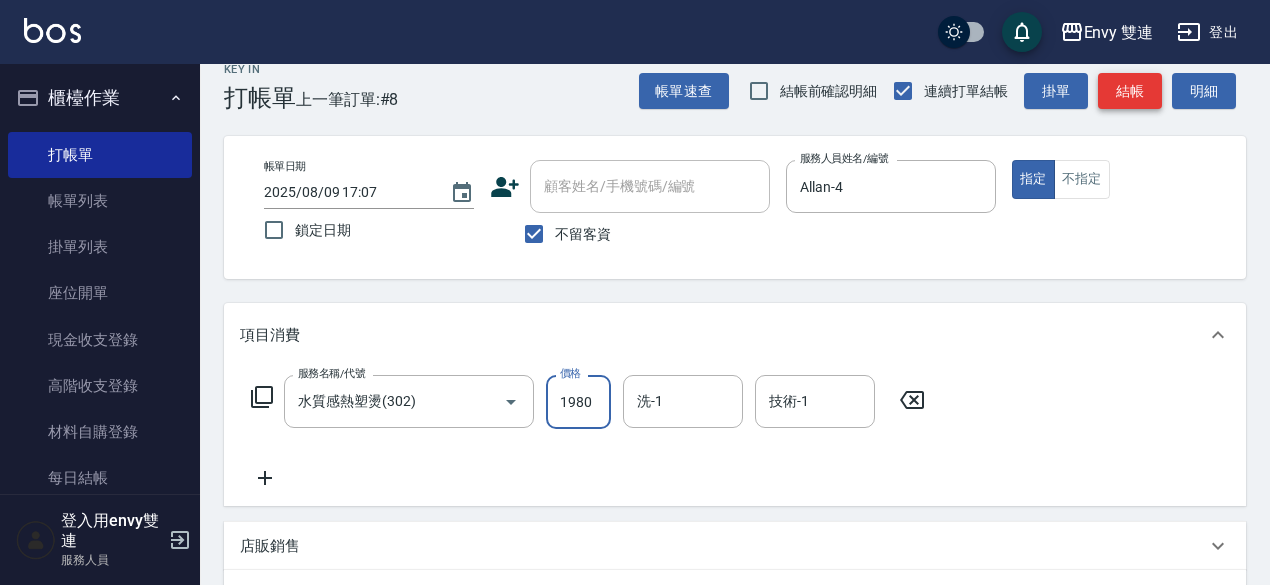 type on "1980" 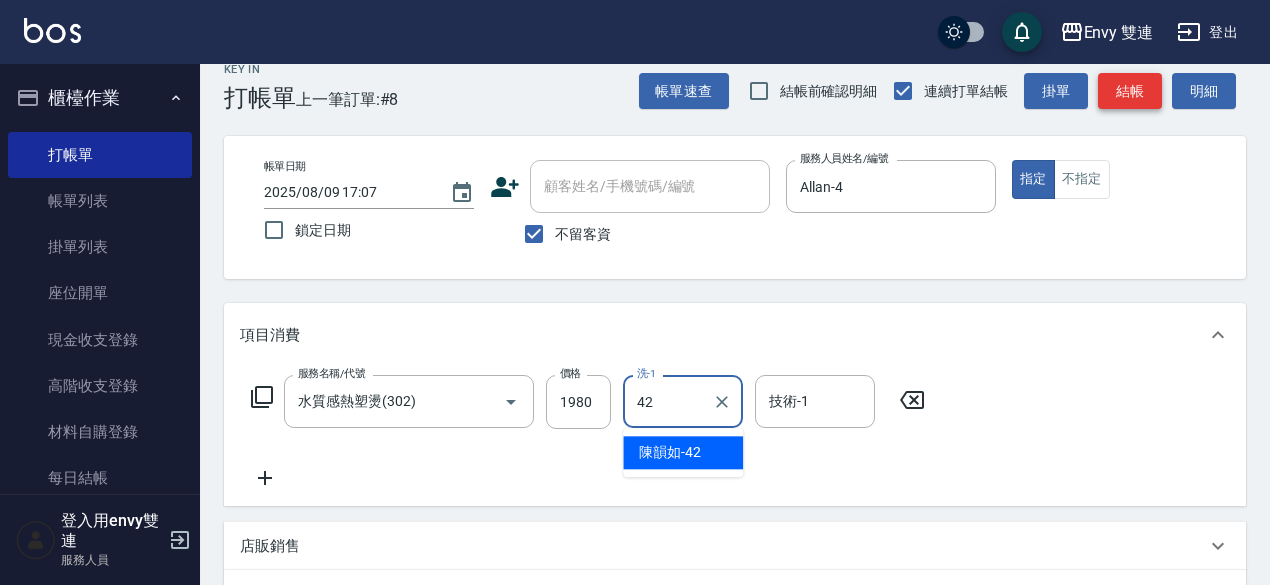 type on "陳韻如-42" 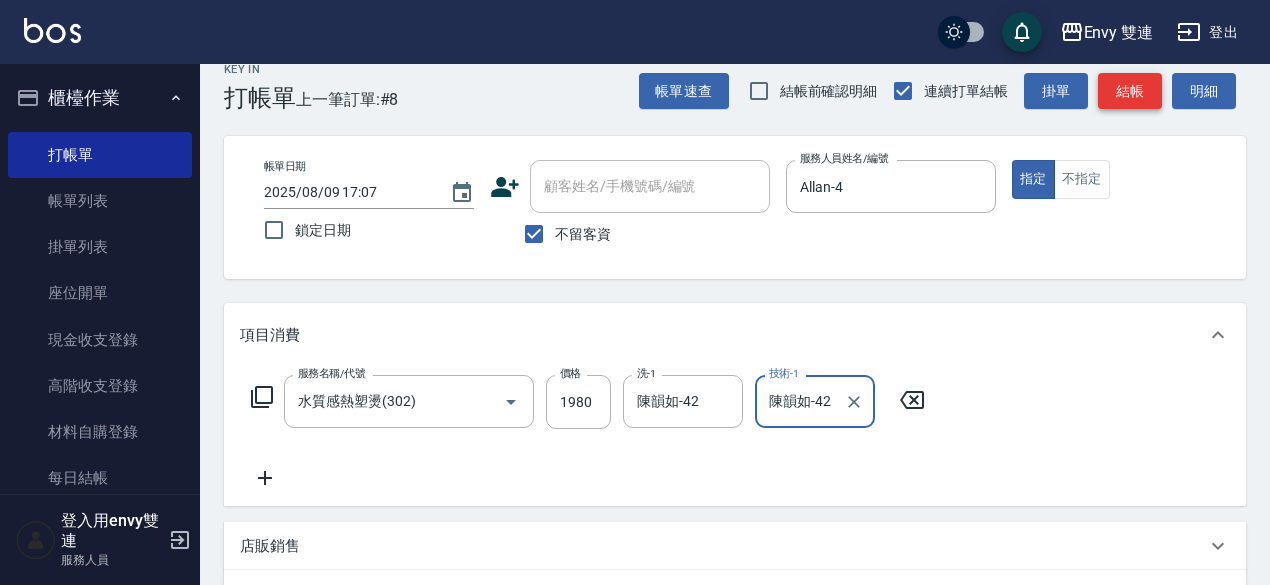 type on "陳韻如-42" 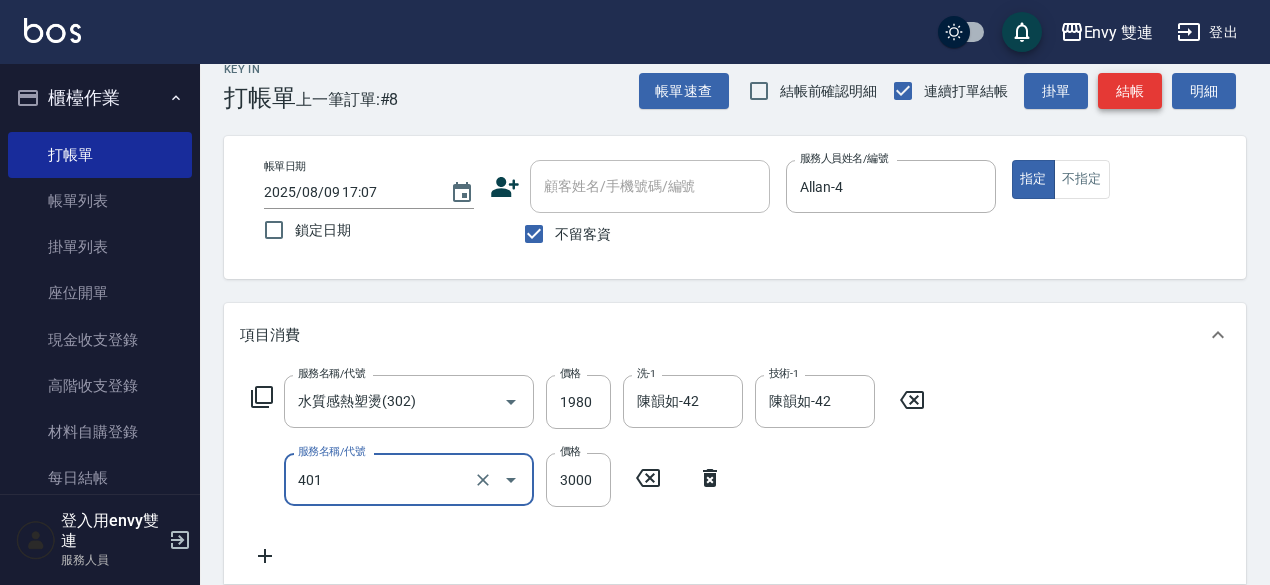 type on "染髮(401)" 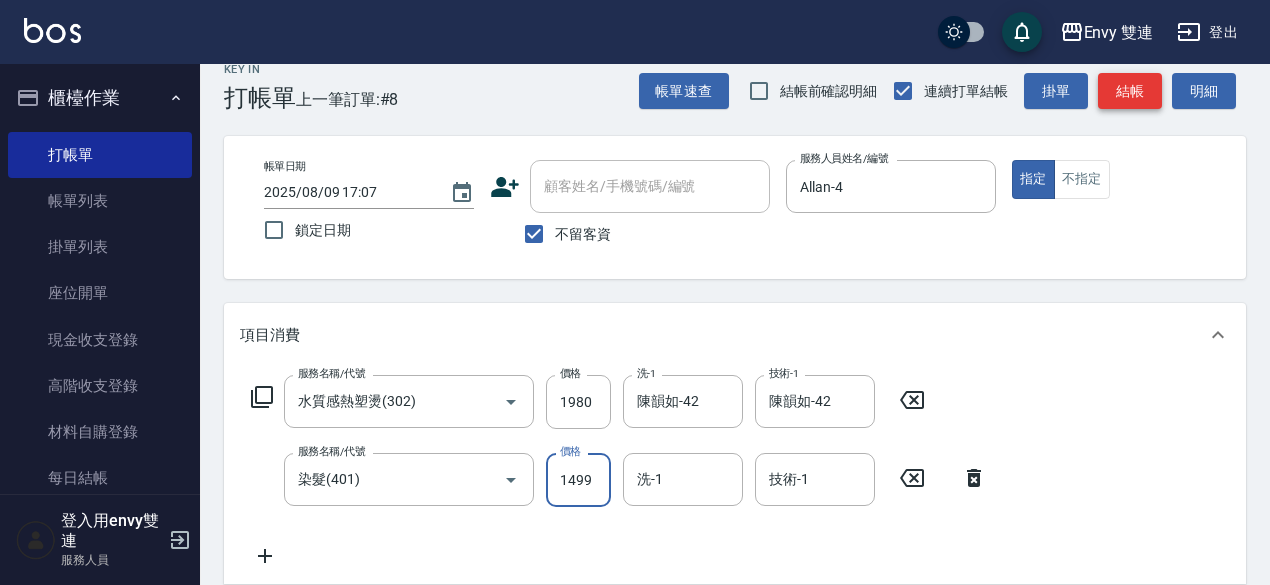 type on "1499" 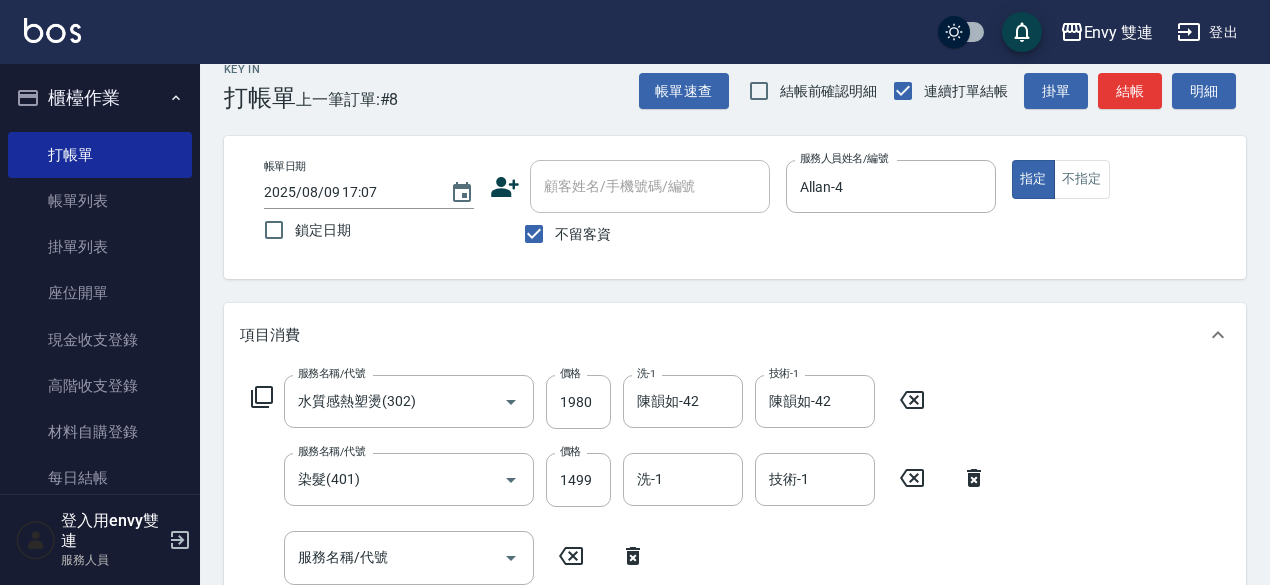 click 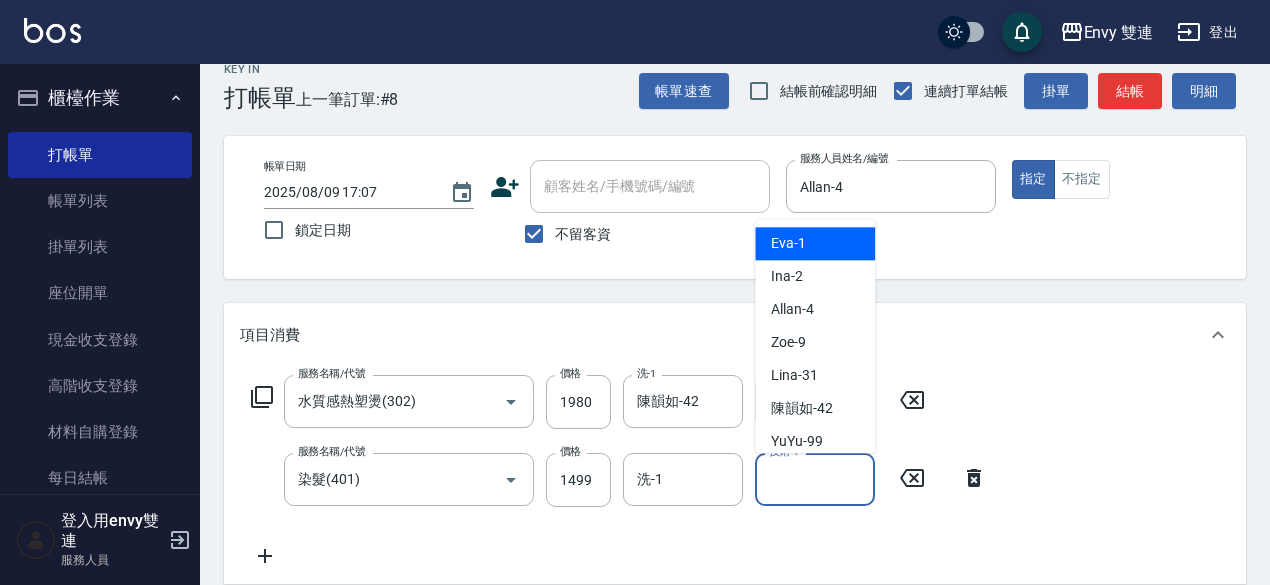 click on "技術-1" at bounding box center (815, 479) 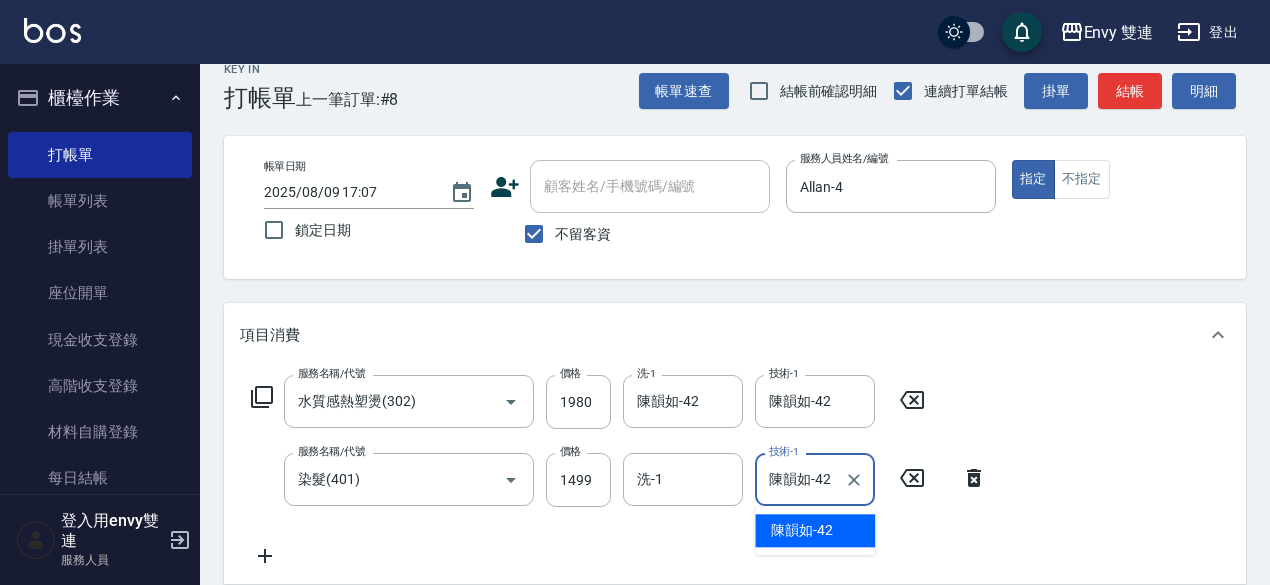 type on "陳韻如-42" 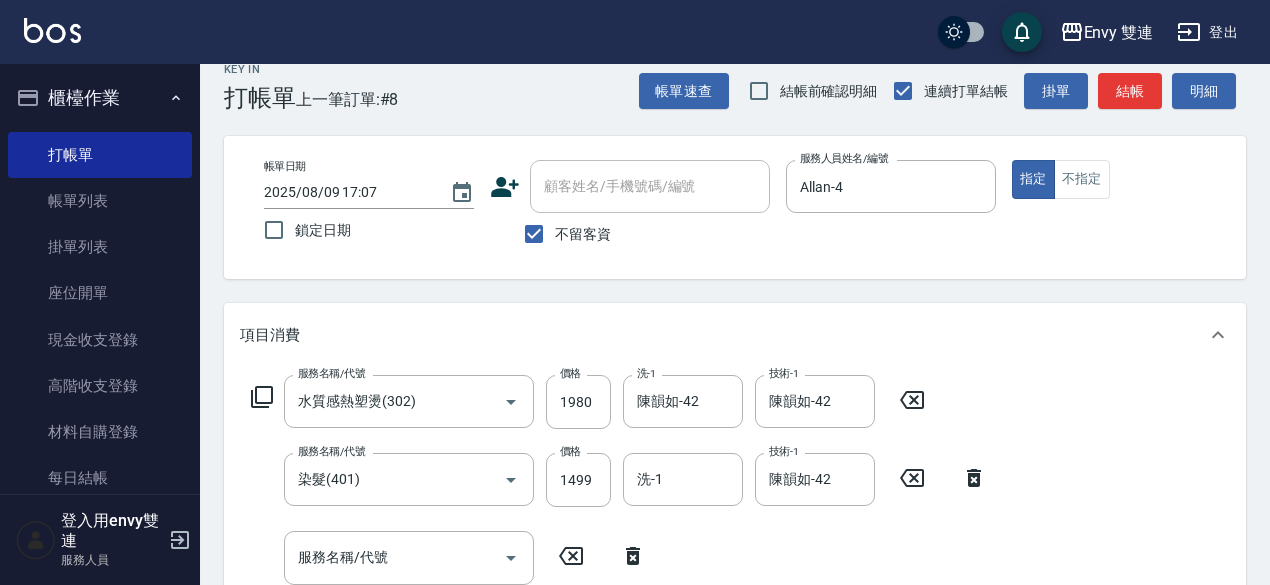 click on "服務名稱/代號 服務名稱/代號" at bounding box center [449, 557] 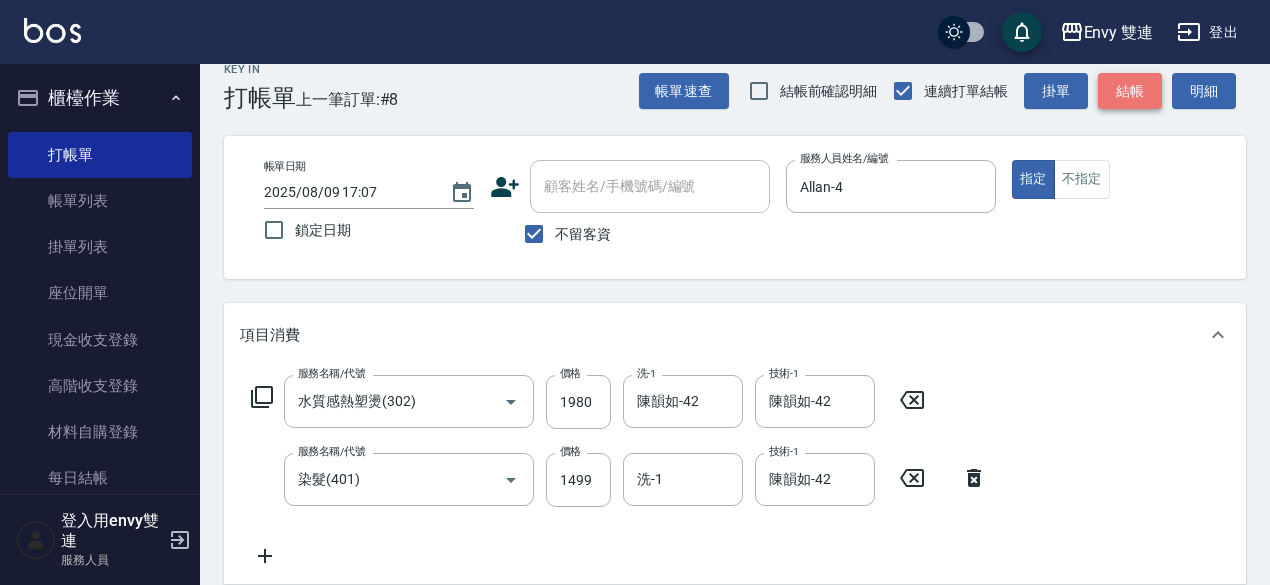 click on "結帳" at bounding box center [1130, 91] 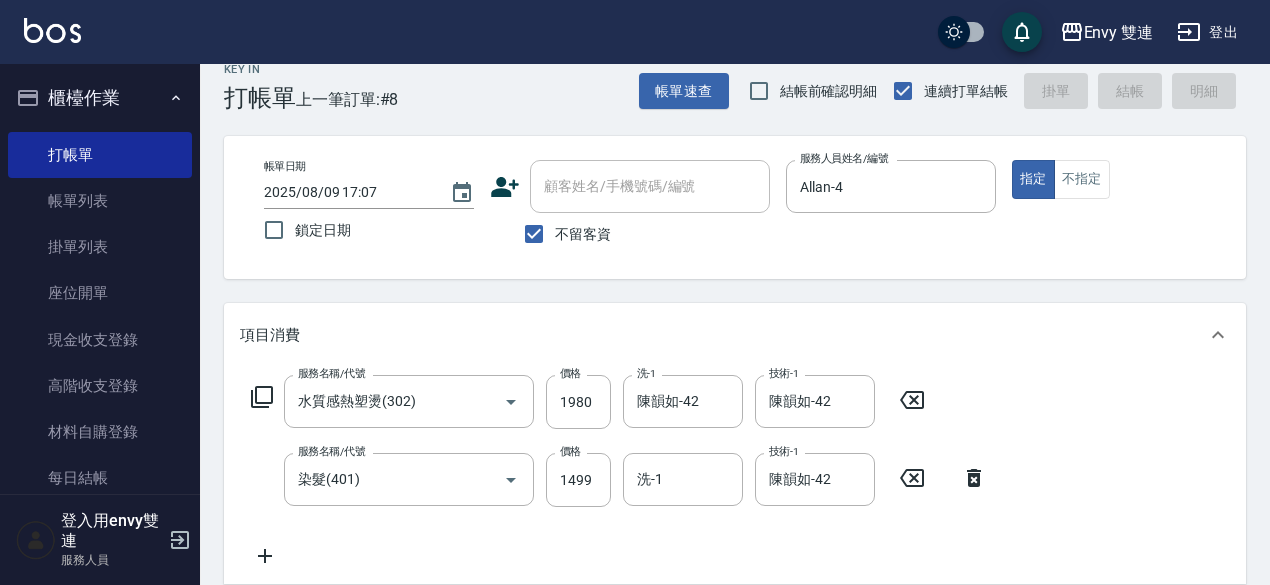 type on "[DATE] [TIME]" 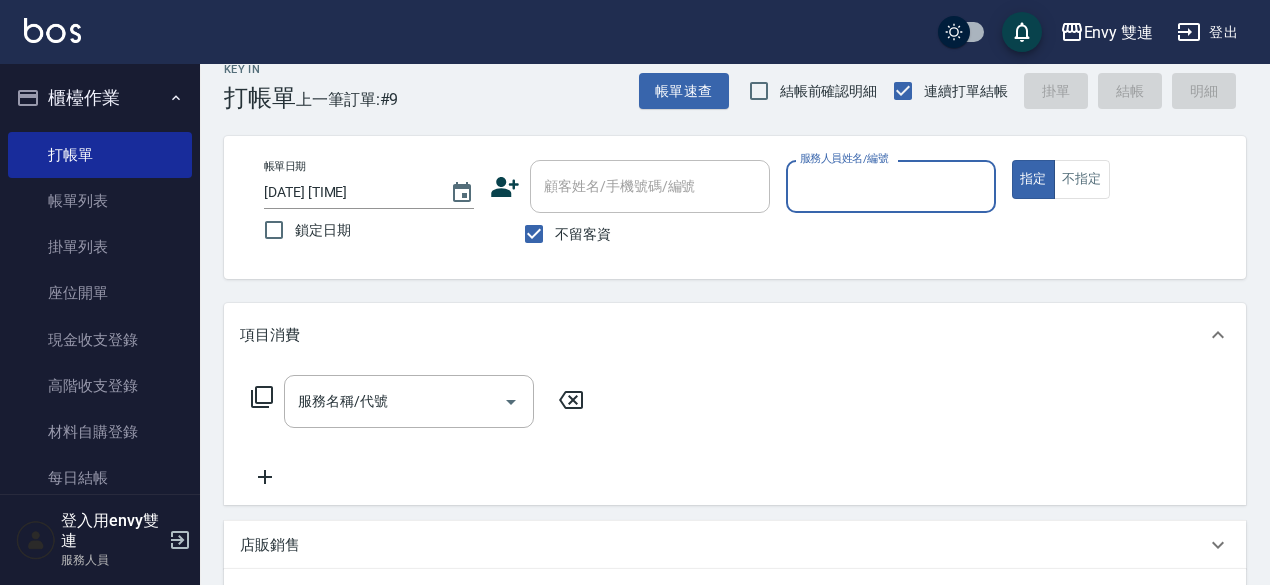 type on "3" 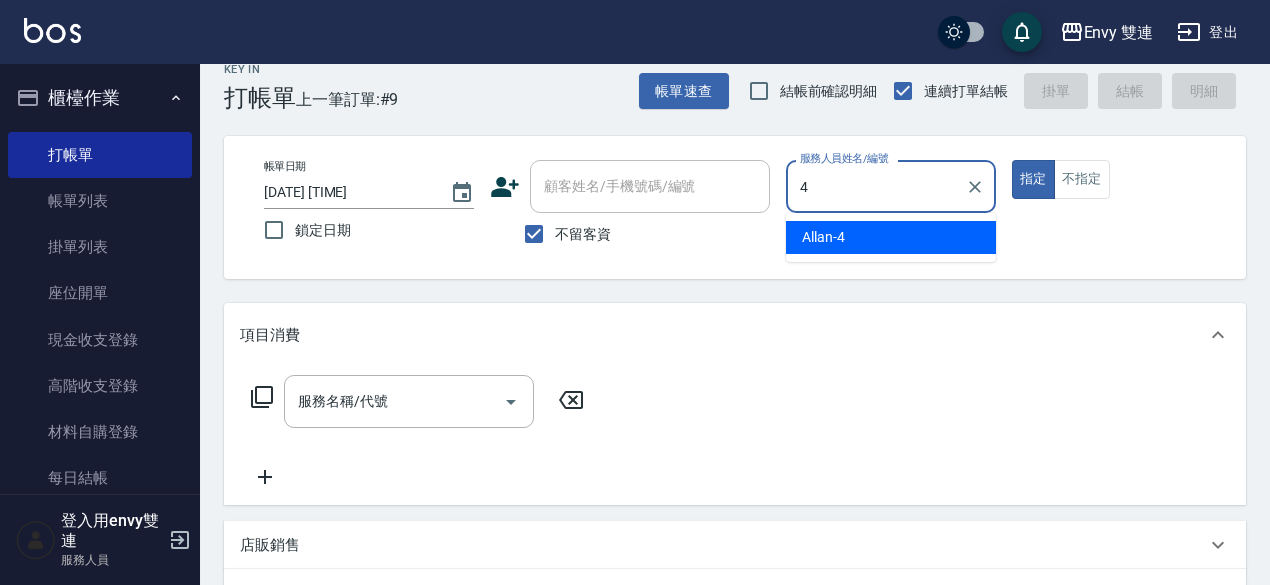 type on "Allan-4" 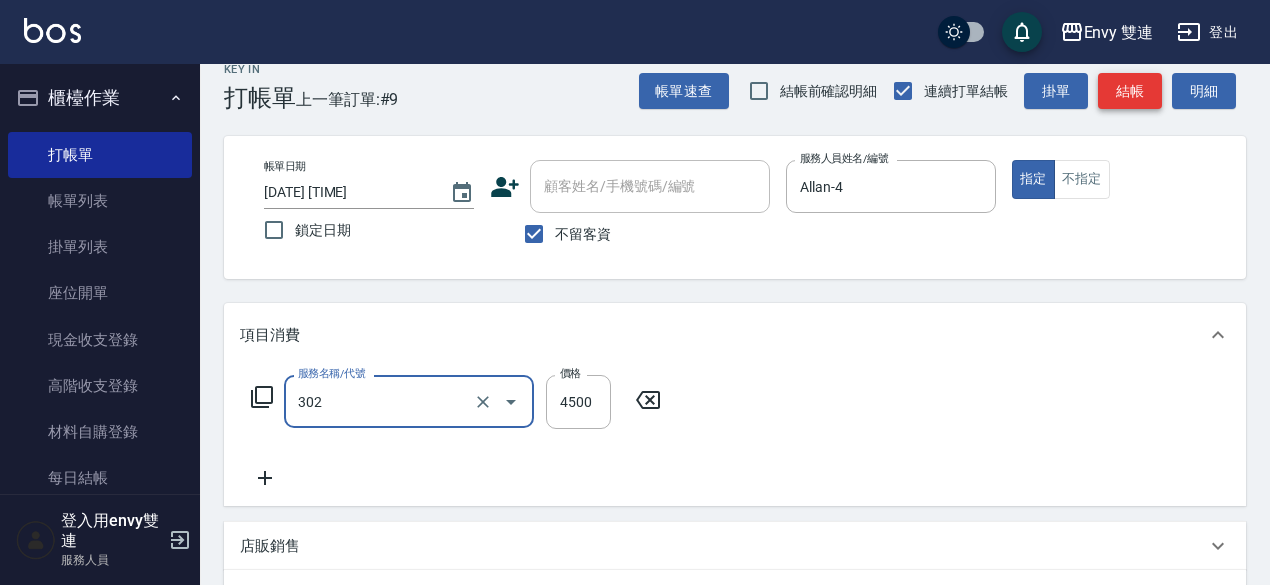 type on "水質感熱塑燙(302)" 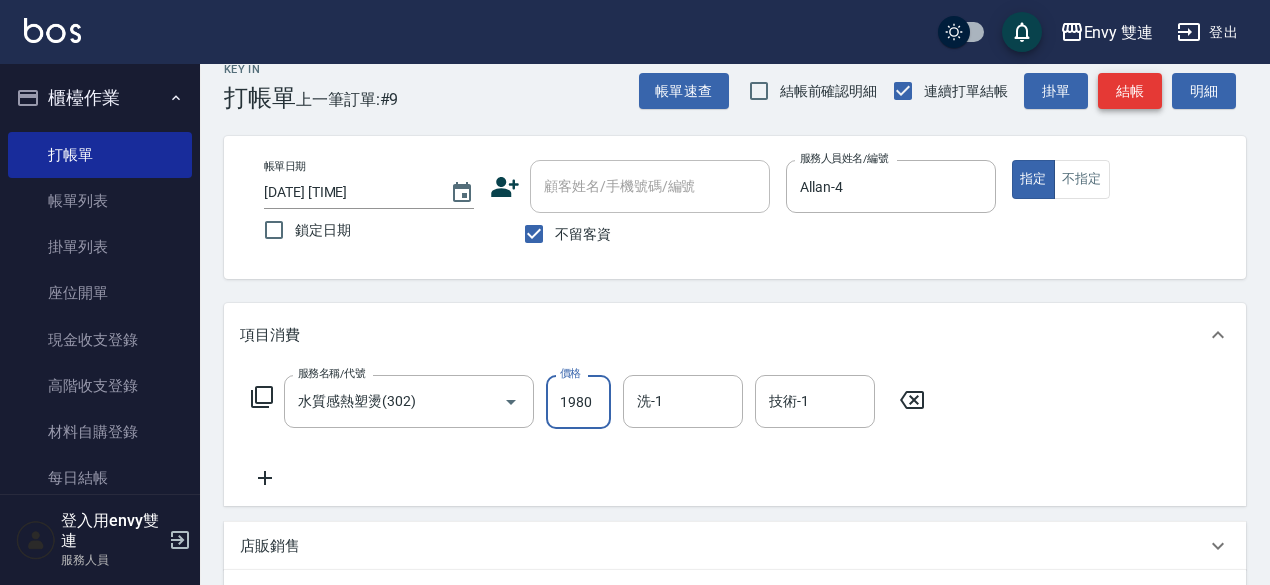 type on "1980" 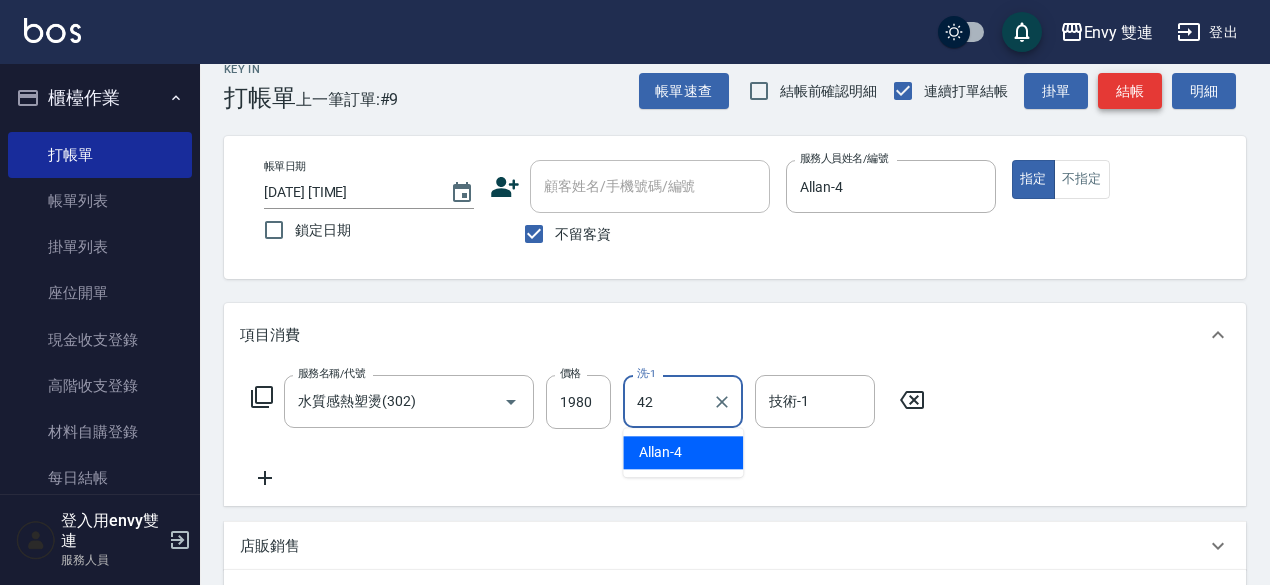 type on "陳韻如-42" 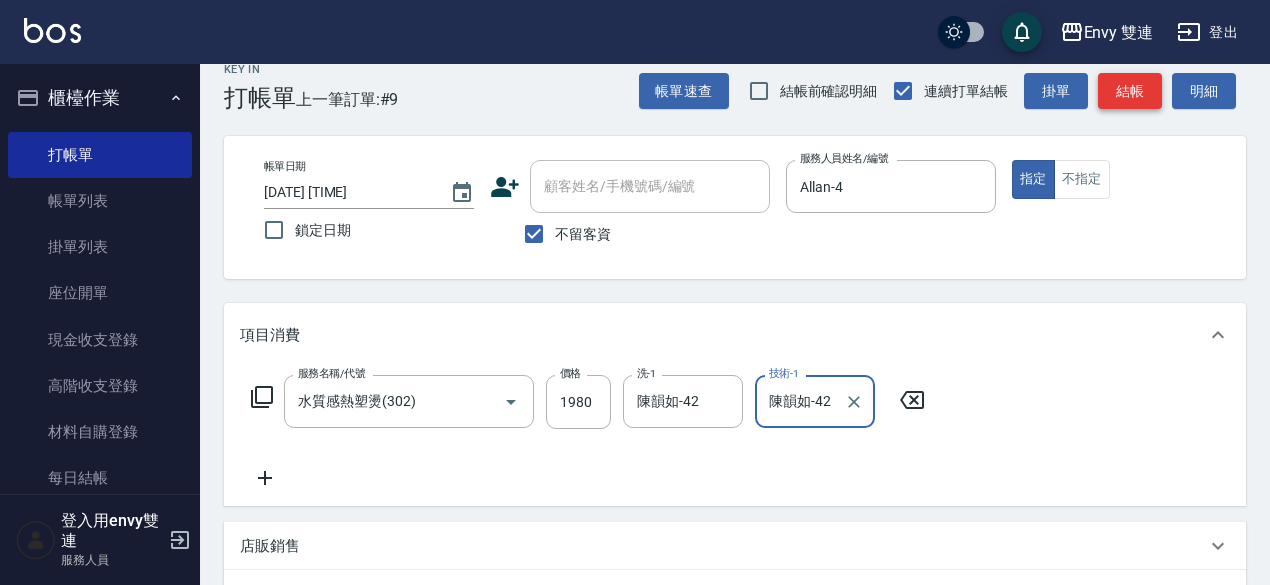 type on "陳韻如-42" 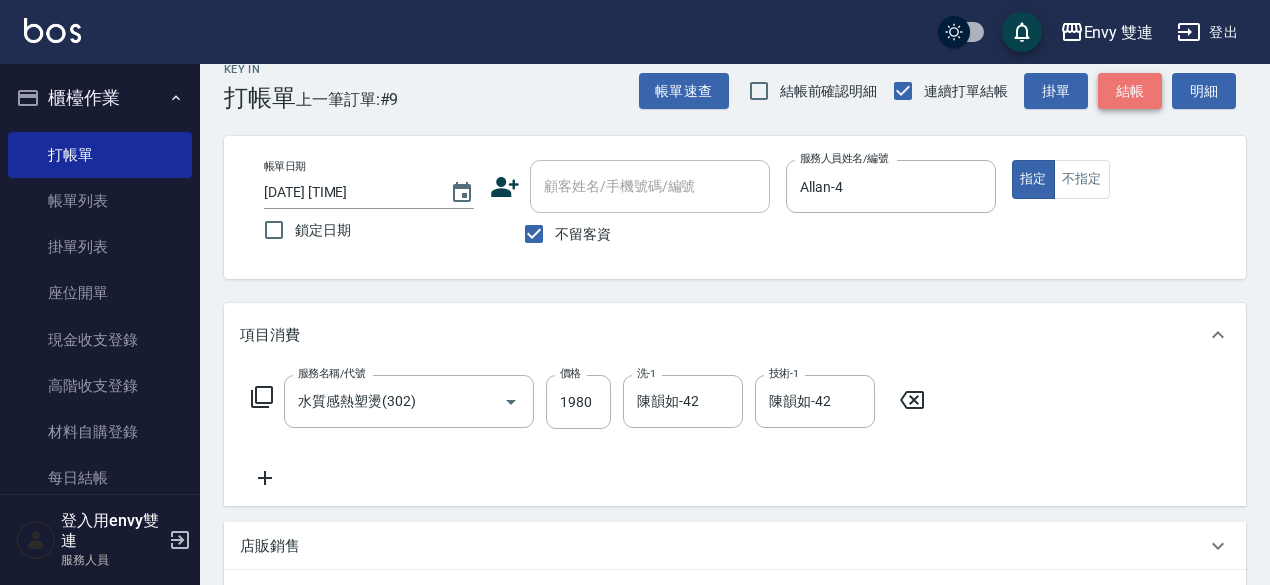 click on "結帳" at bounding box center (1130, 91) 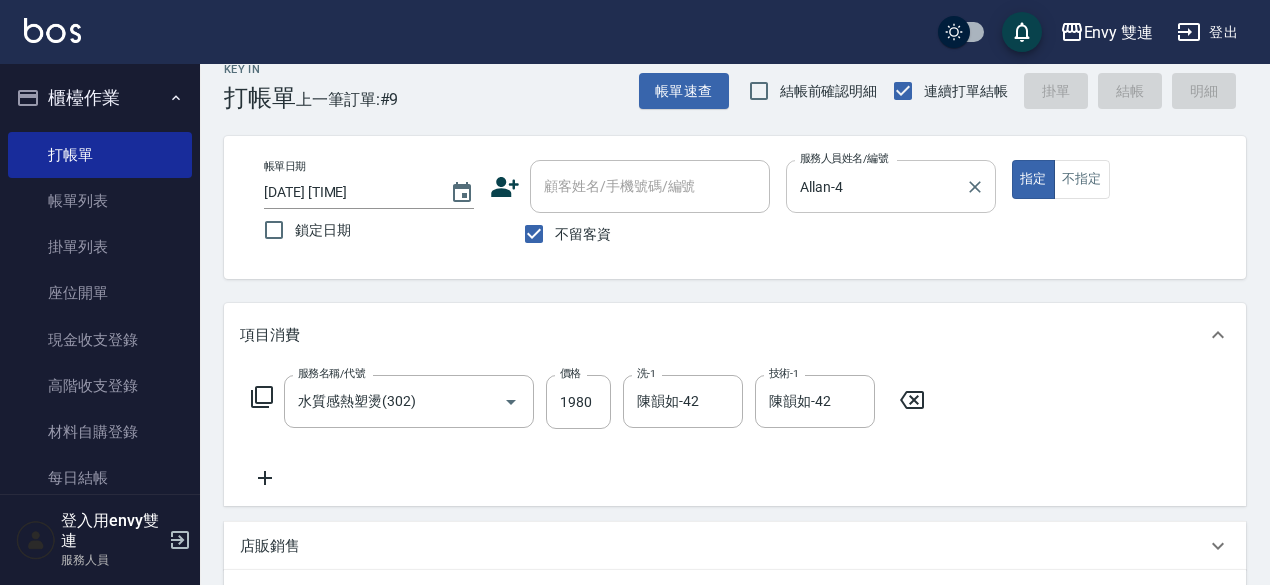 type 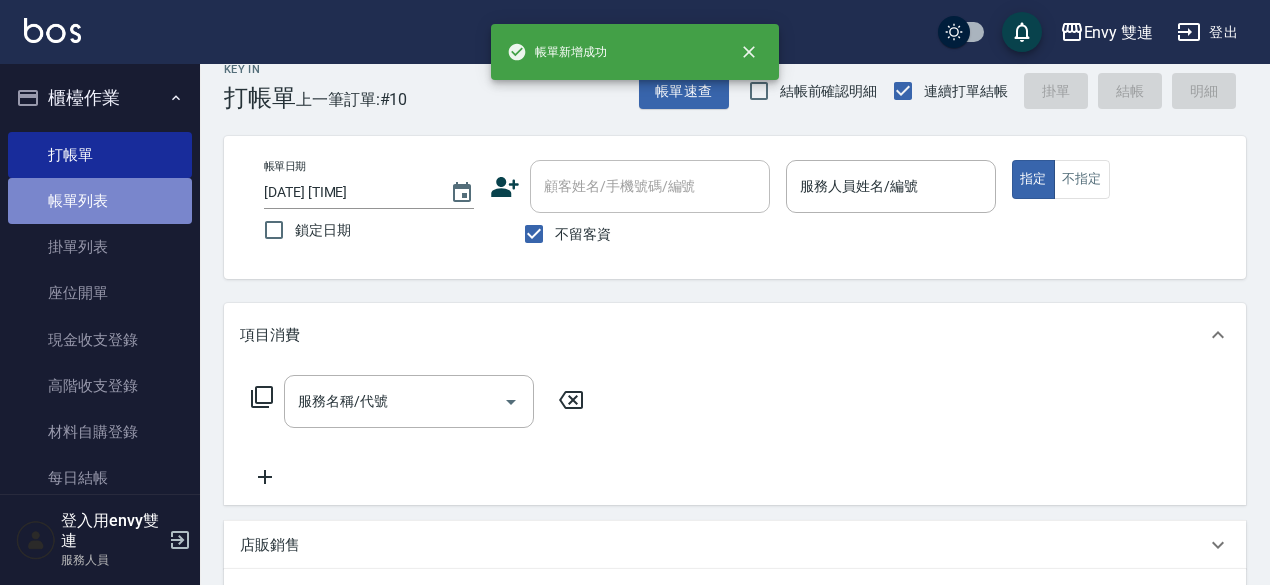 click on "帳單列表" at bounding box center [100, 201] 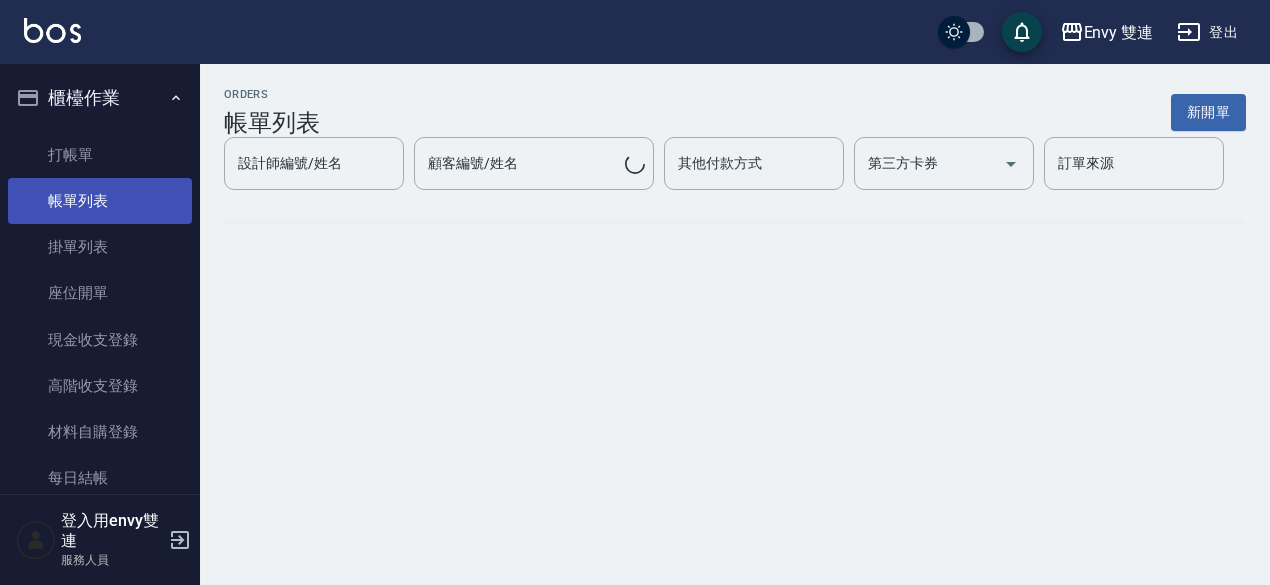 scroll, scrollTop: 0, scrollLeft: 0, axis: both 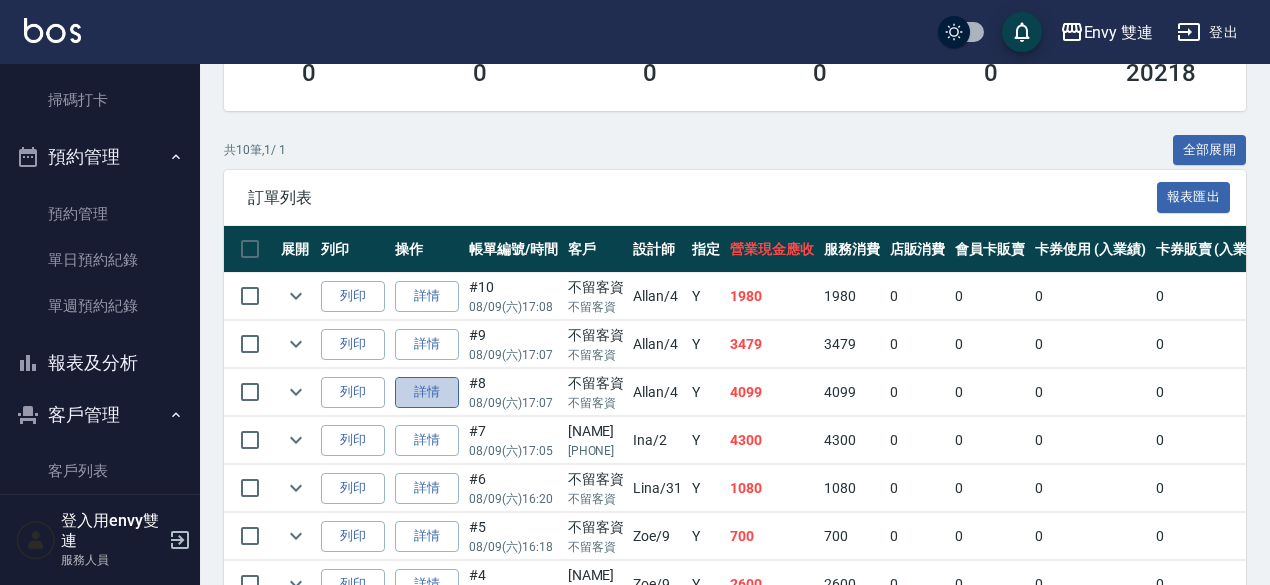 click on "詳情" at bounding box center [427, 392] 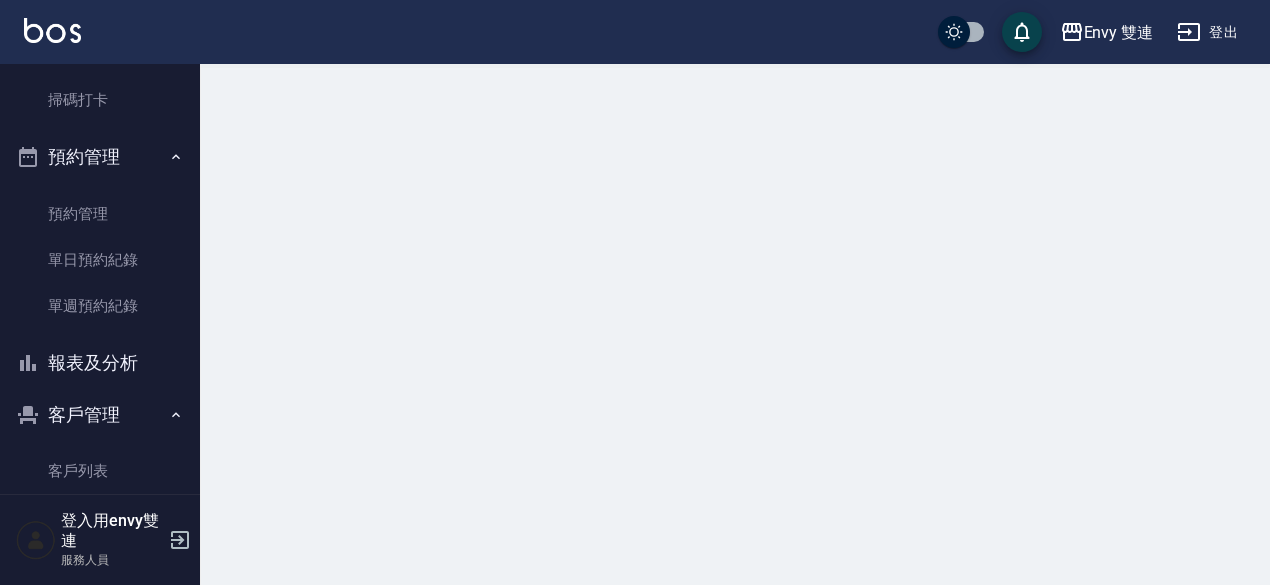 scroll, scrollTop: 0, scrollLeft: 0, axis: both 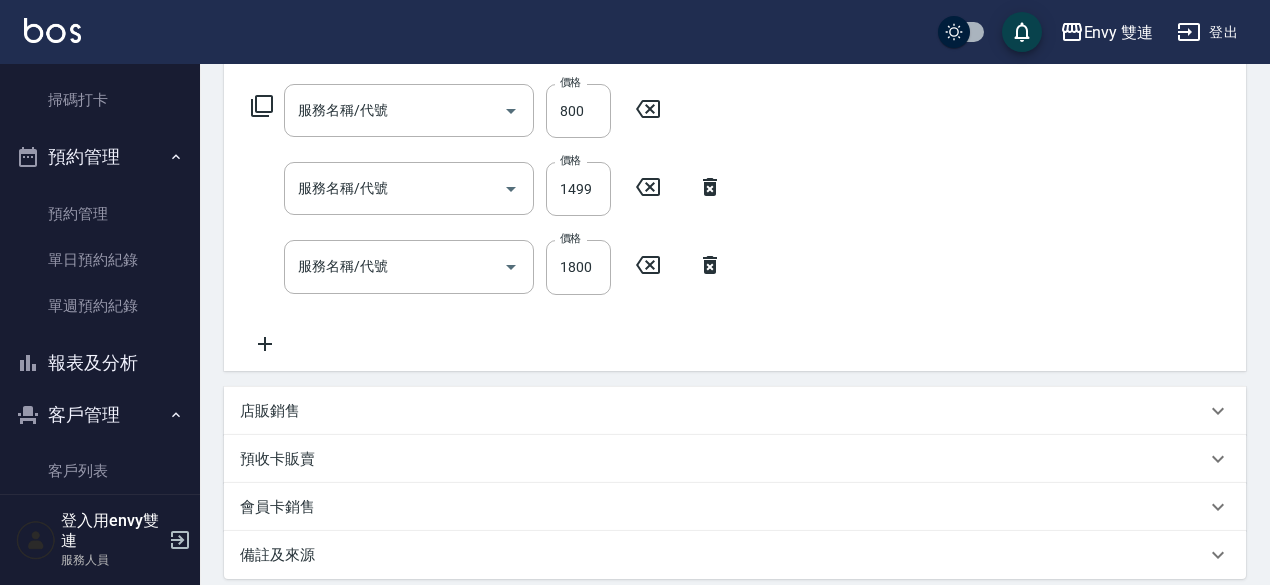 type on "2025/08/09 17:07" 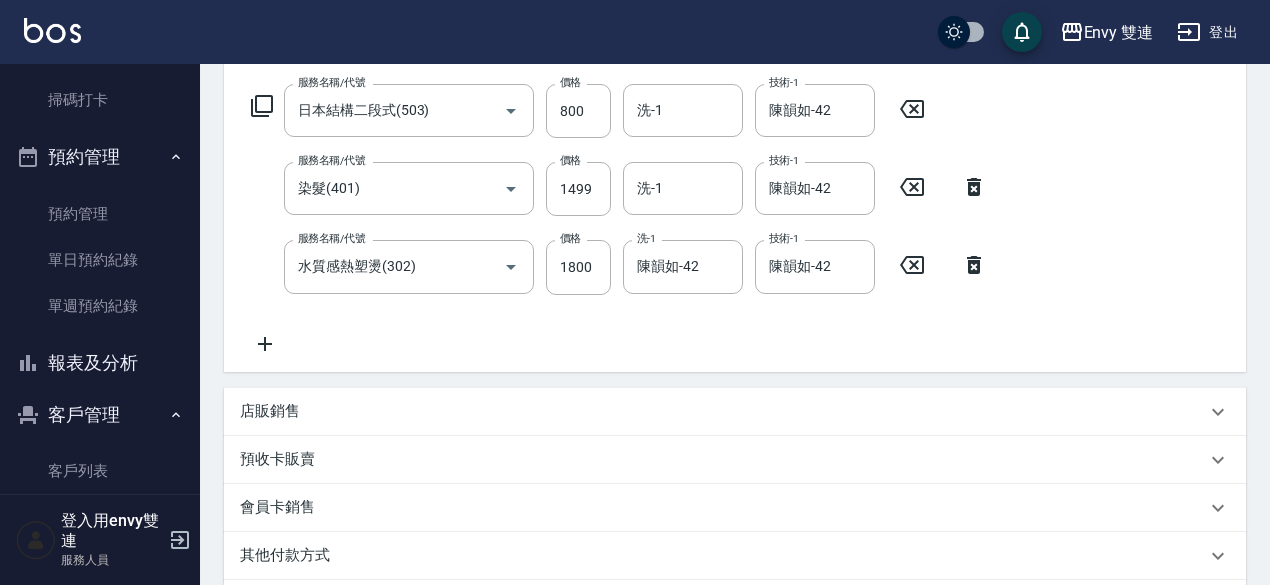 scroll, scrollTop: 368, scrollLeft: 0, axis: vertical 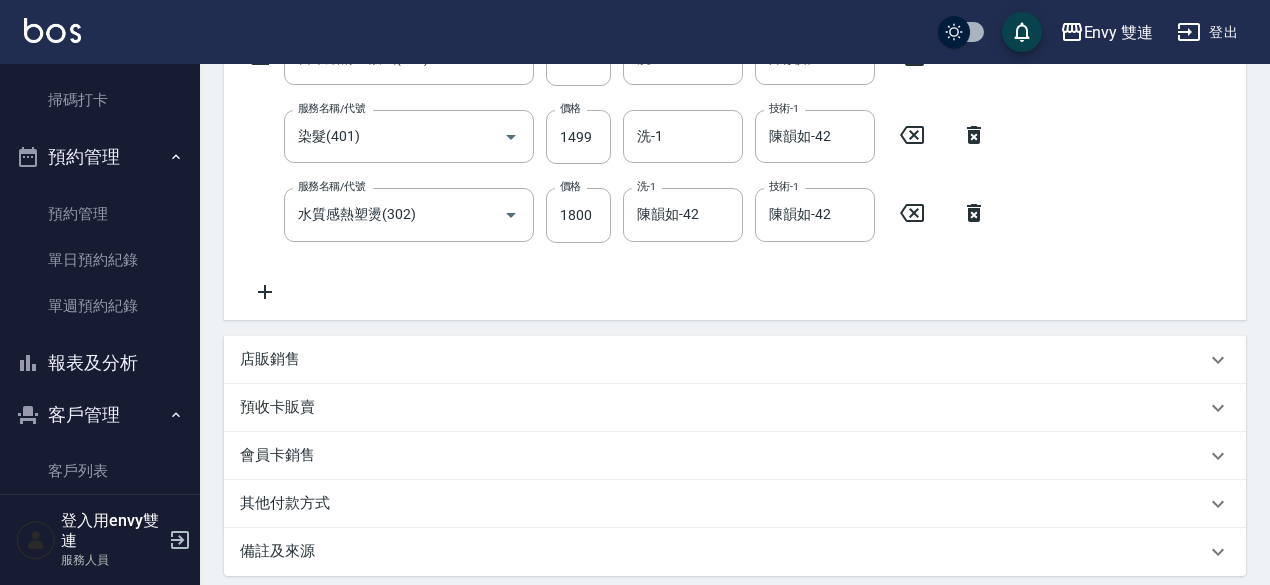 click on "其他付款方式" at bounding box center (285, 503) 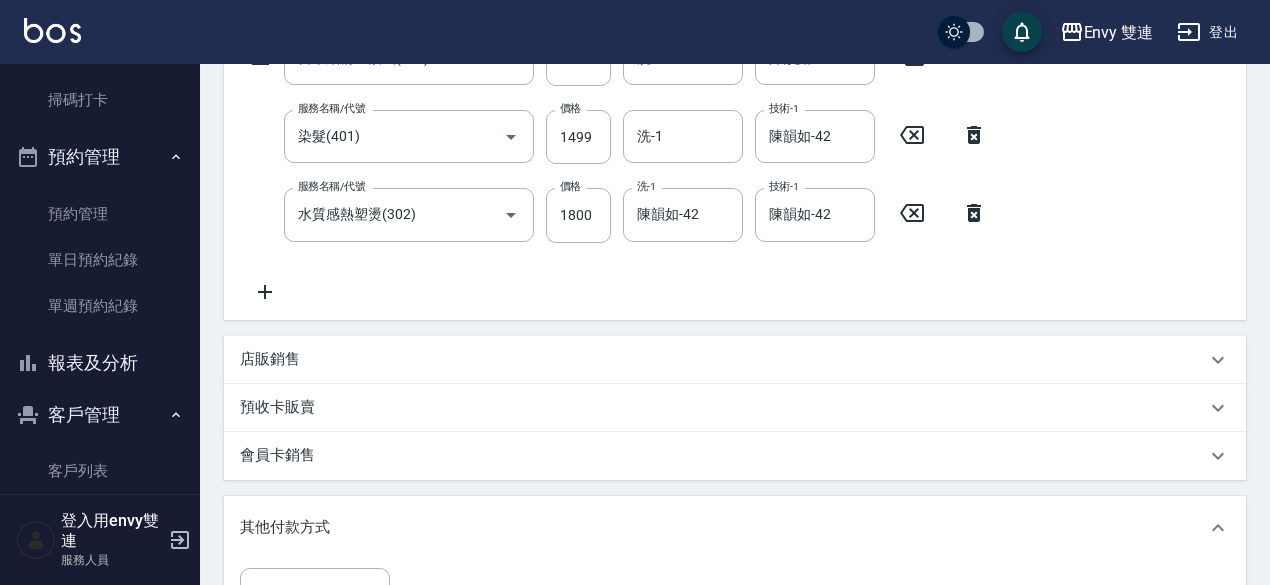 scroll, scrollTop: 457, scrollLeft: 0, axis: vertical 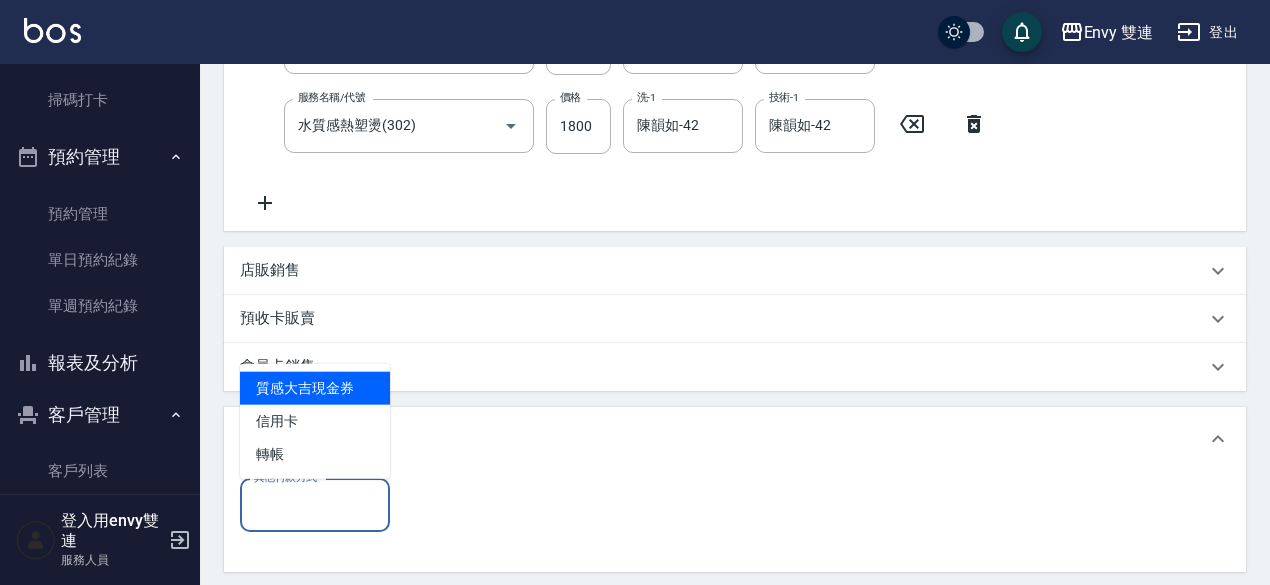 click on "其他付款方式" at bounding box center [315, 505] 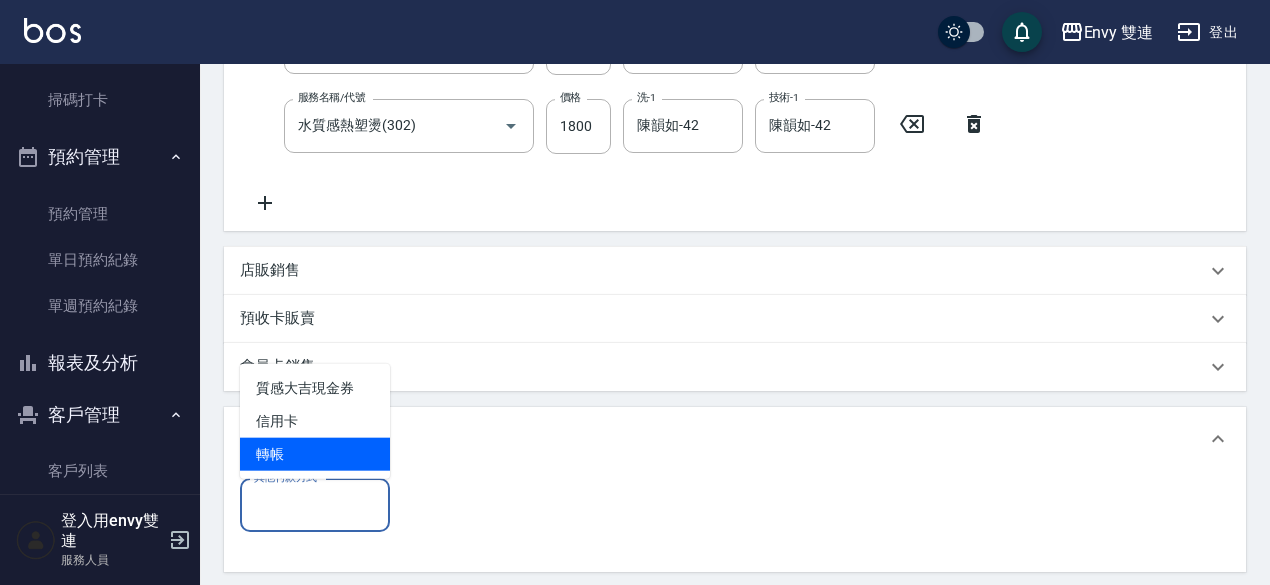 click on "轉帳" at bounding box center [315, 454] 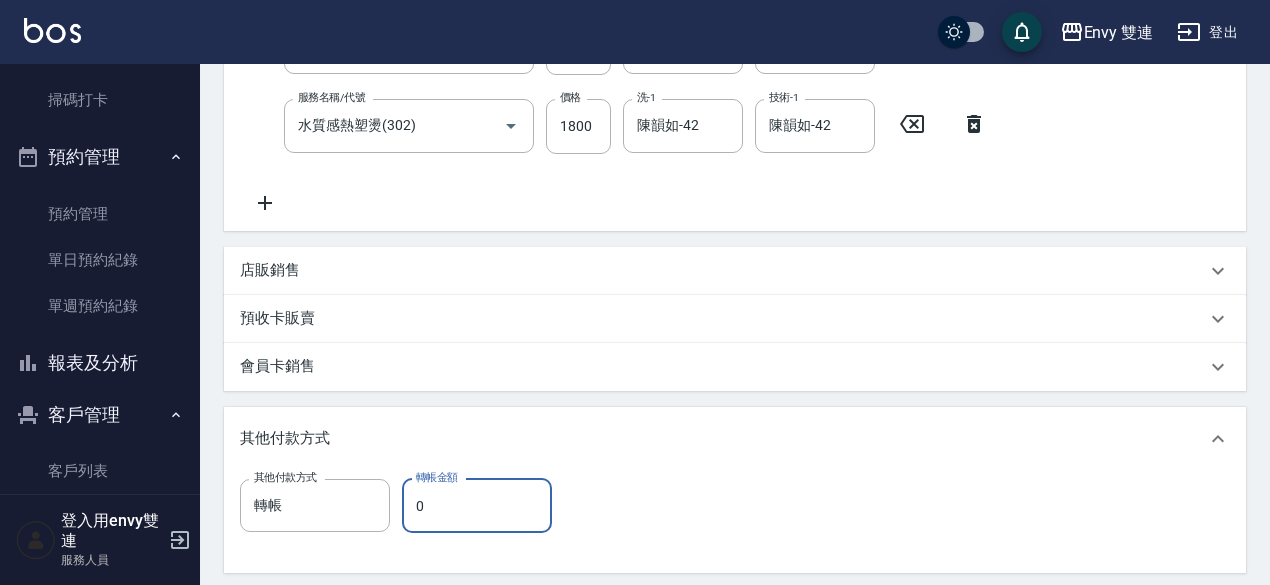 click on "0" at bounding box center [477, 506] 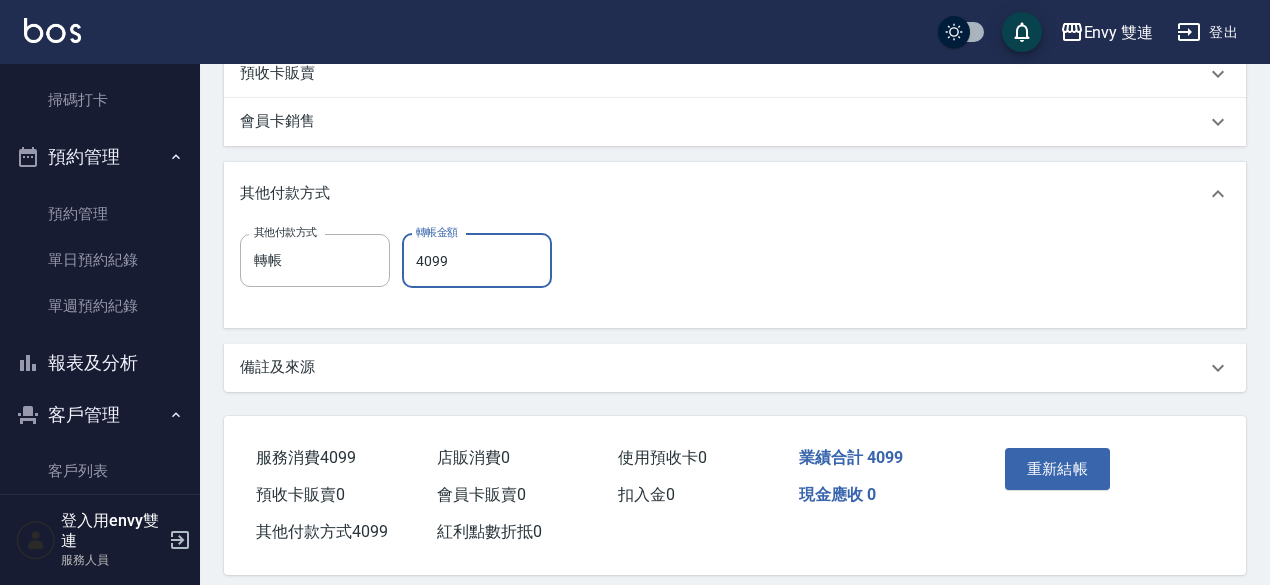 scroll, scrollTop: 722, scrollLeft: 0, axis: vertical 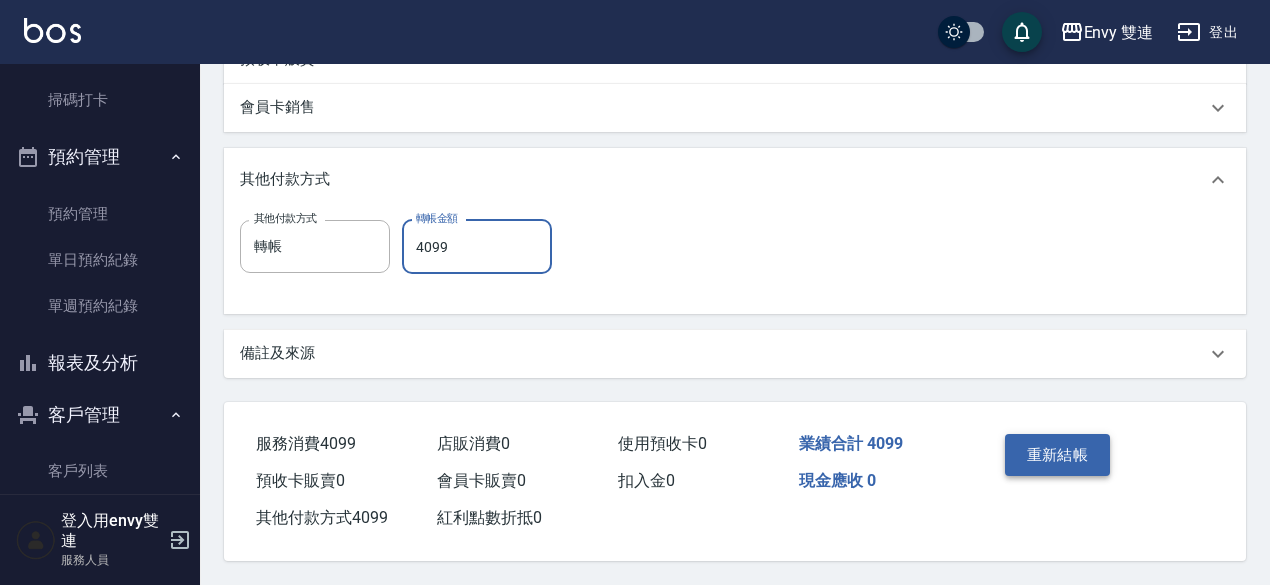 type on "4099" 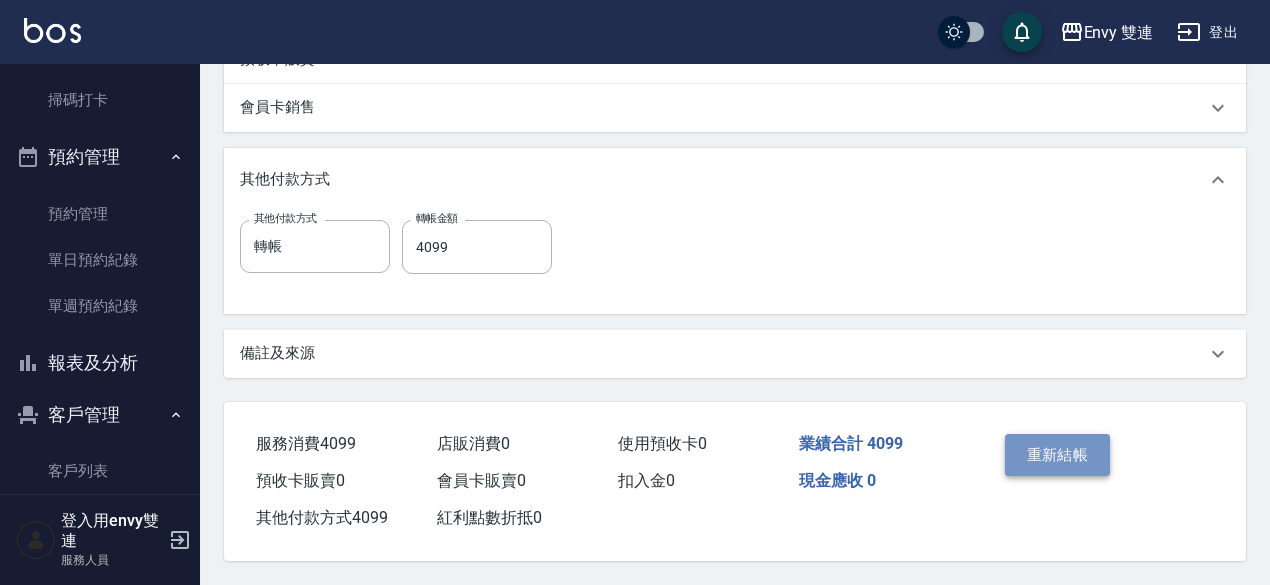 click on "重新結帳" at bounding box center [1058, 455] 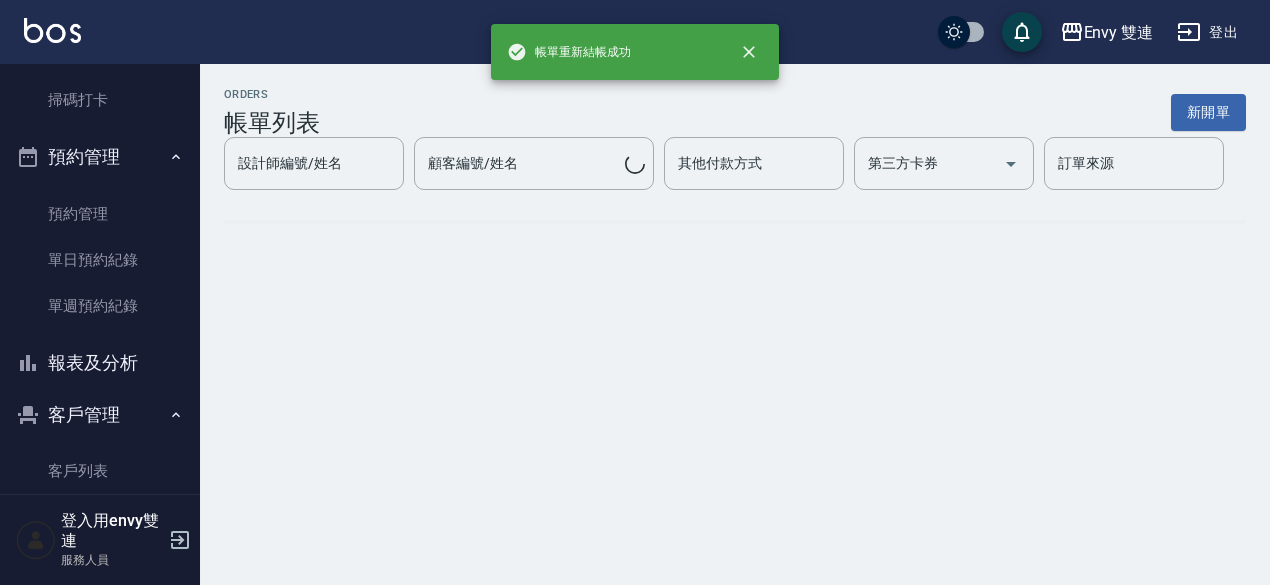 scroll, scrollTop: 0, scrollLeft: 0, axis: both 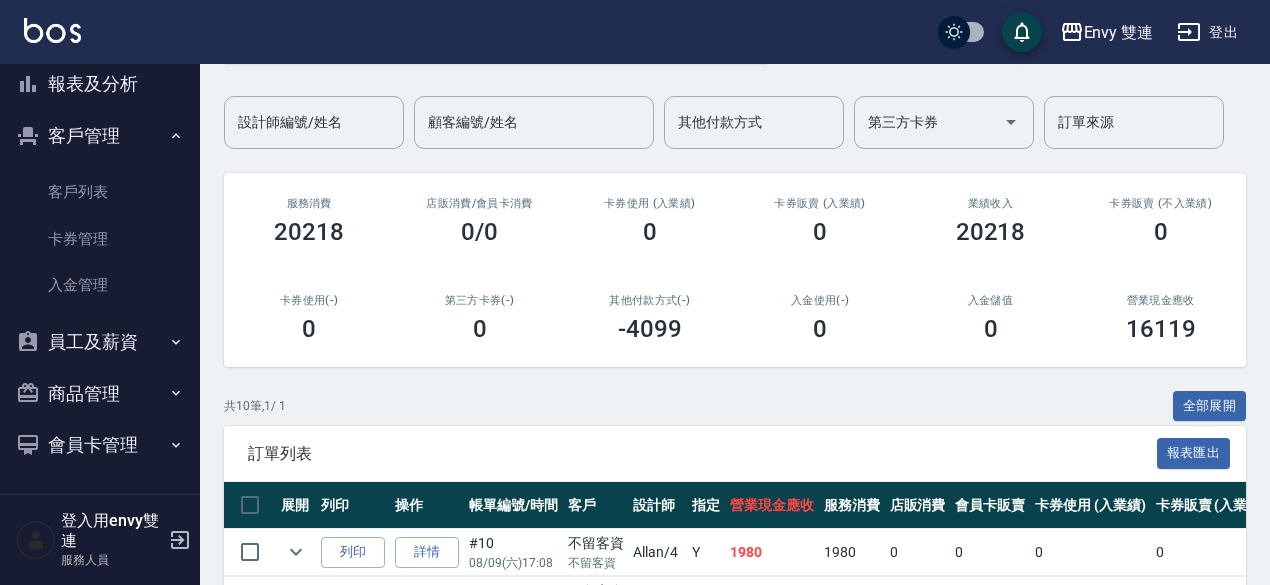 click on "Envy 雙連 登出" at bounding box center [635, 32] 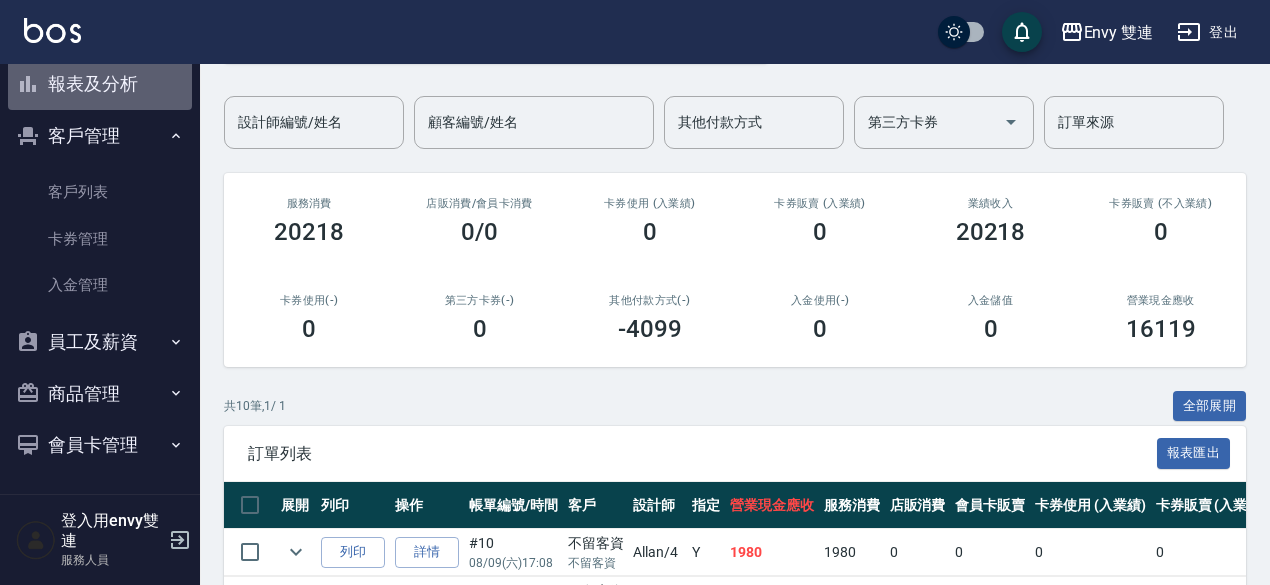 click on "報表及分析" at bounding box center [100, 84] 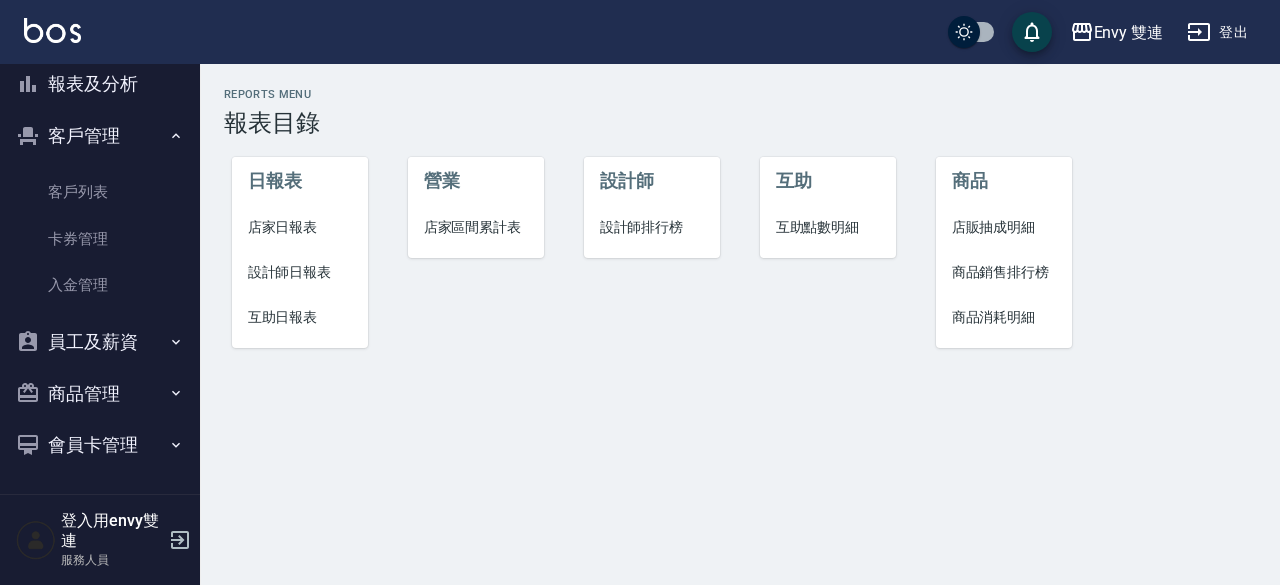 click on "互助日報表" at bounding box center (300, 317) 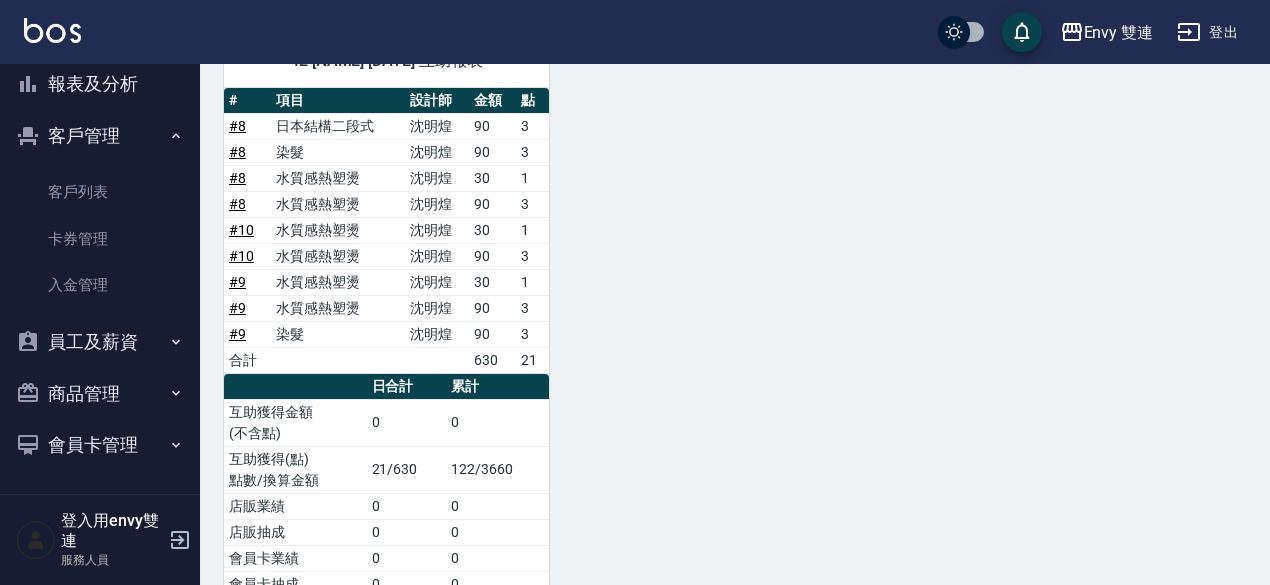 scroll, scrollTop: 314, scrollLeft: 0, axis: vertical 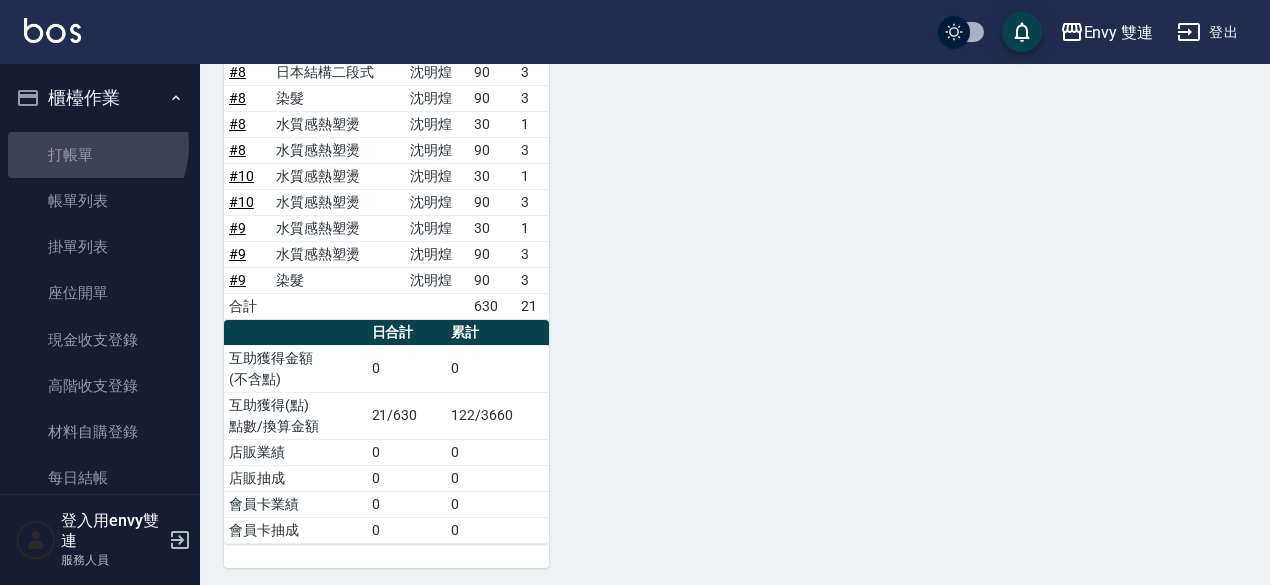 click on "打帳單" at bounding box center (100, 155) 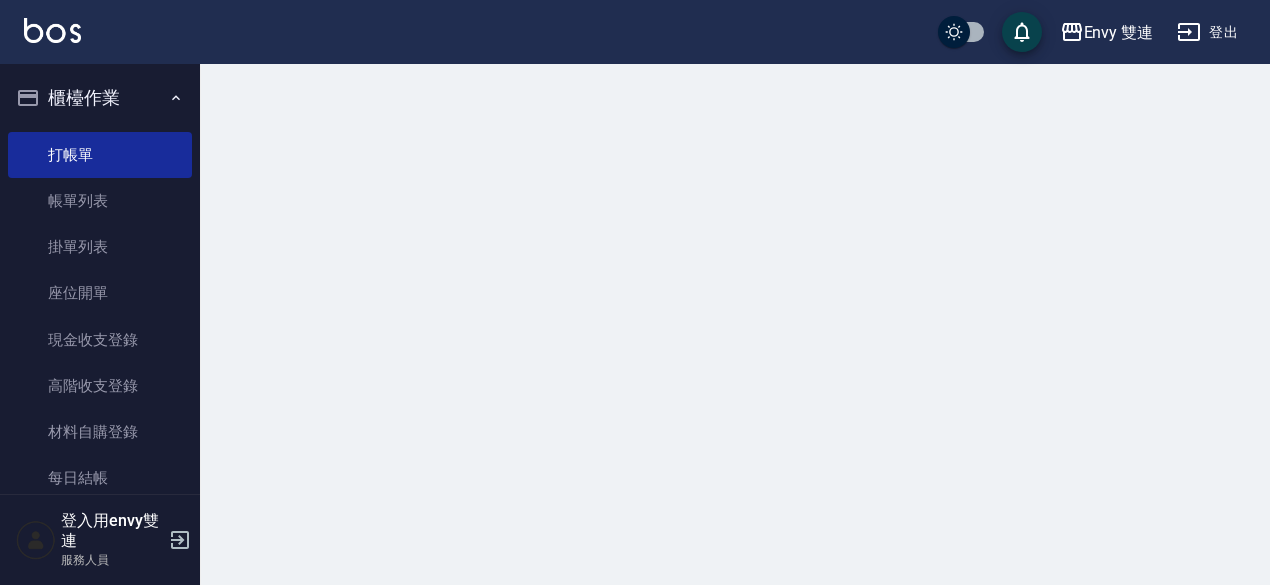 scroll, scrollTop: 0, scrollLeft: 0, axis: both 